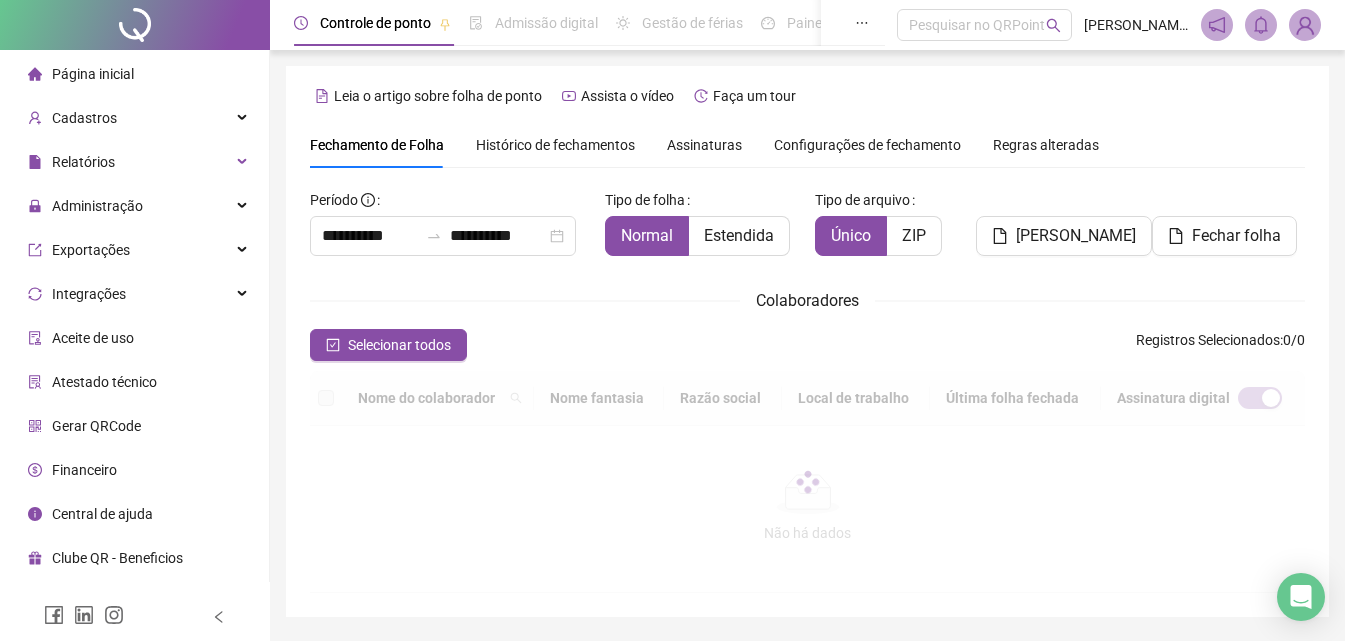 scroll, scrollTop: 89, scrollLeft: 0, axis: vertical 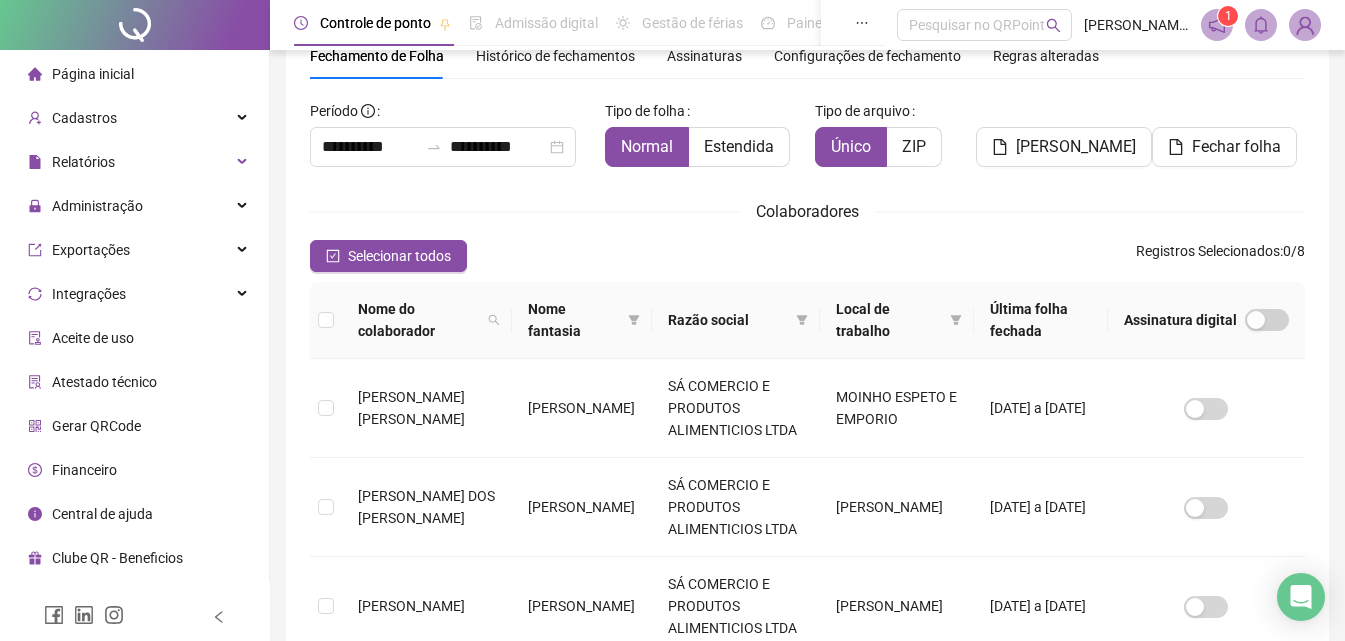 click on "Página inicial" at bounding box center [134, 74] 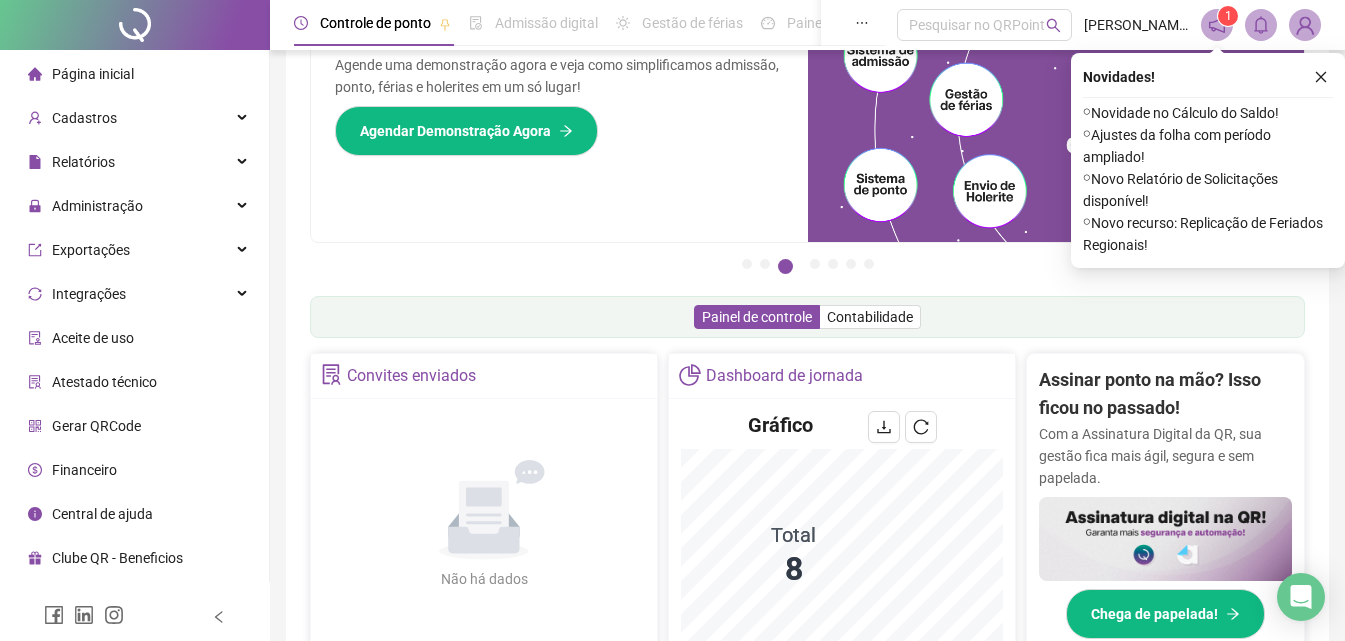 click on "⚬  Novo Relatório de Solicitações disponível!" at bounding box center (1208, 190) 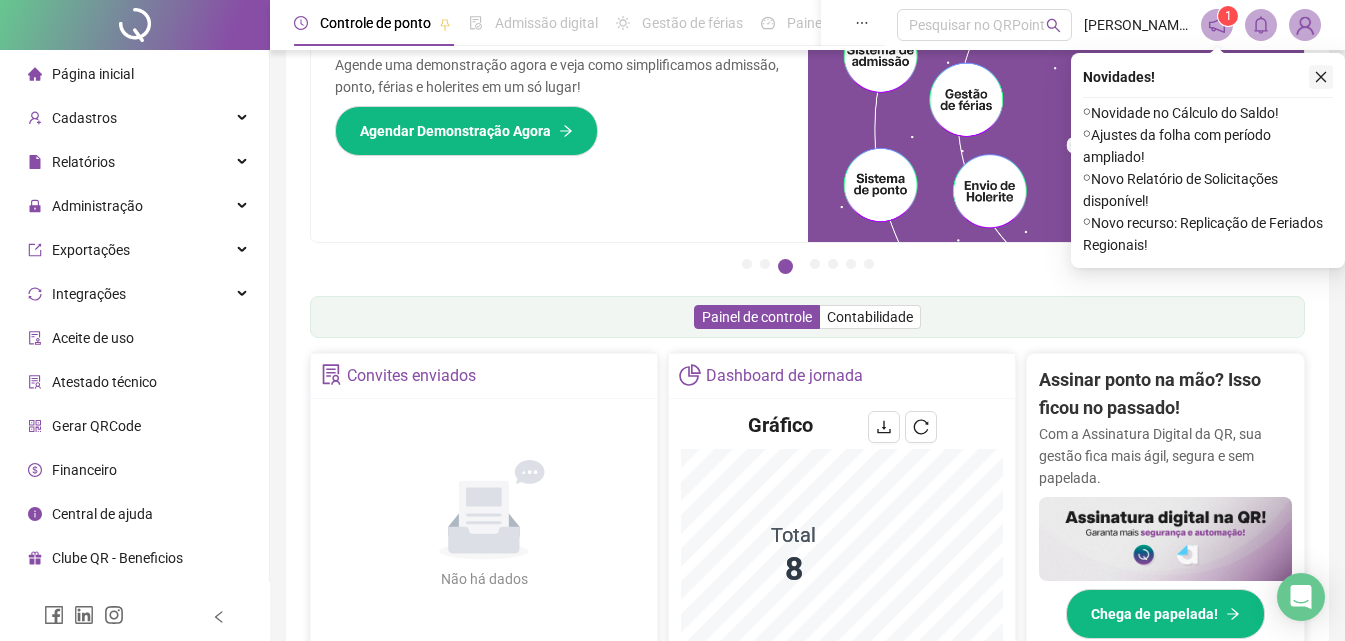 click at bounding box center [1321, 77] 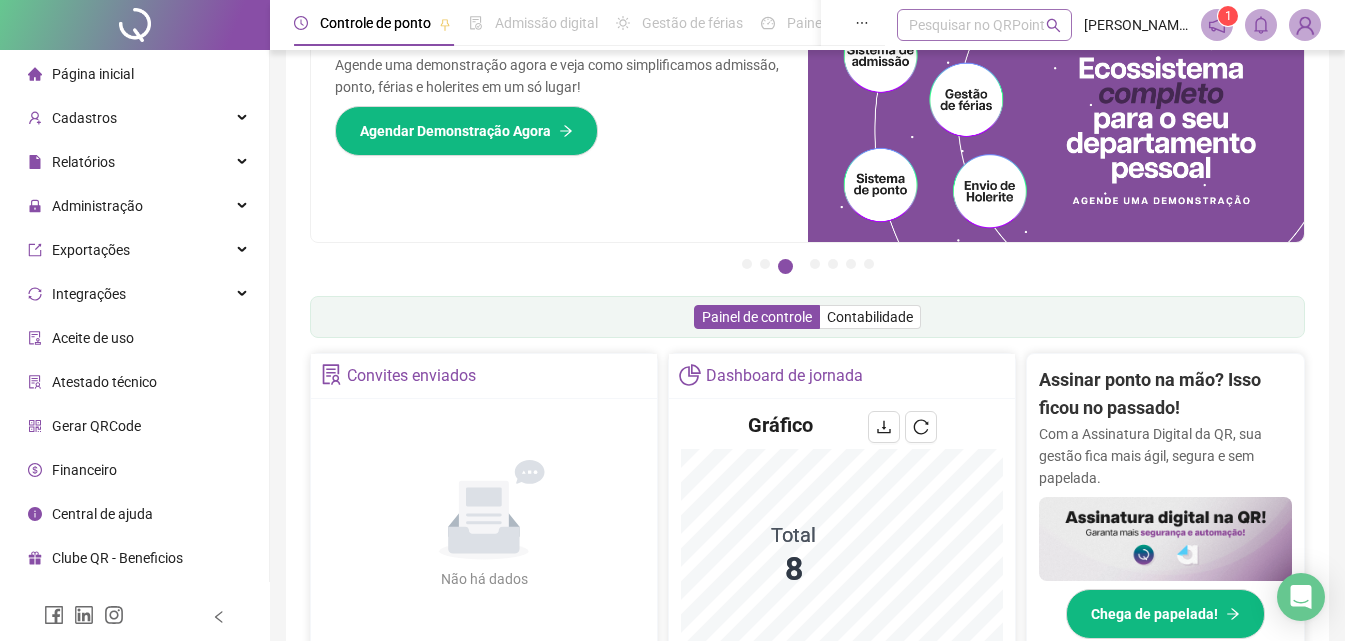 click on "Pesquisar no QRPoint" at bounding box center [984, 25] 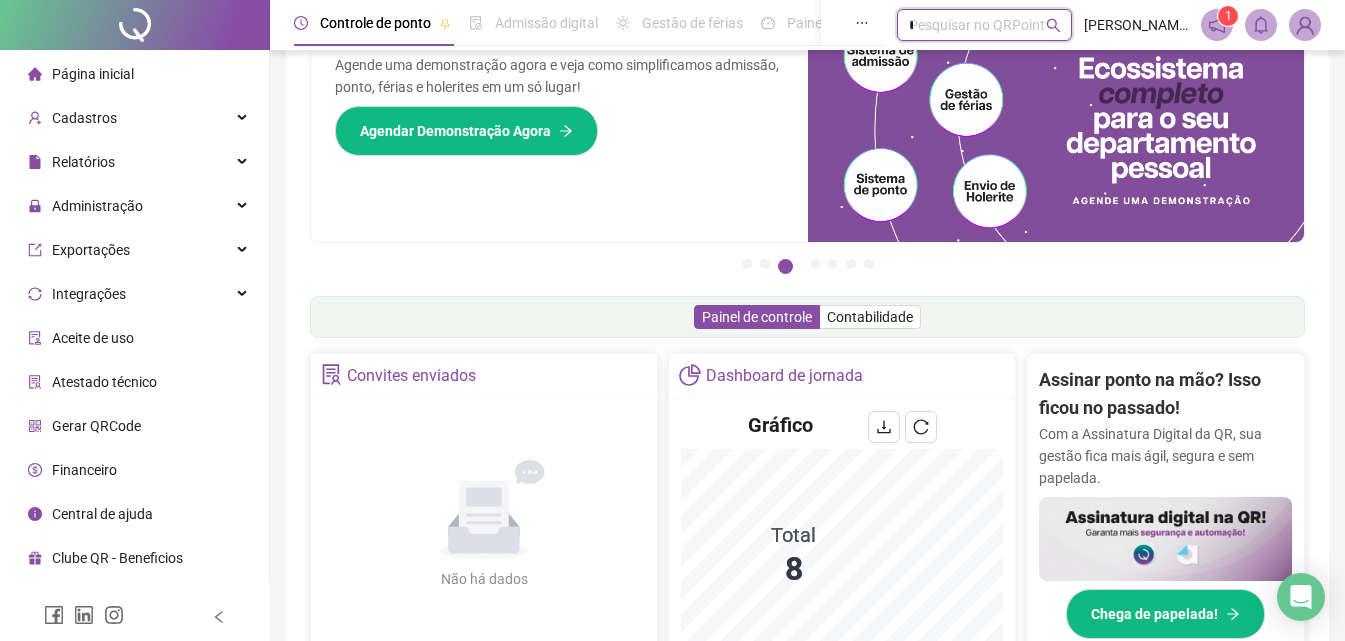 type on "****" 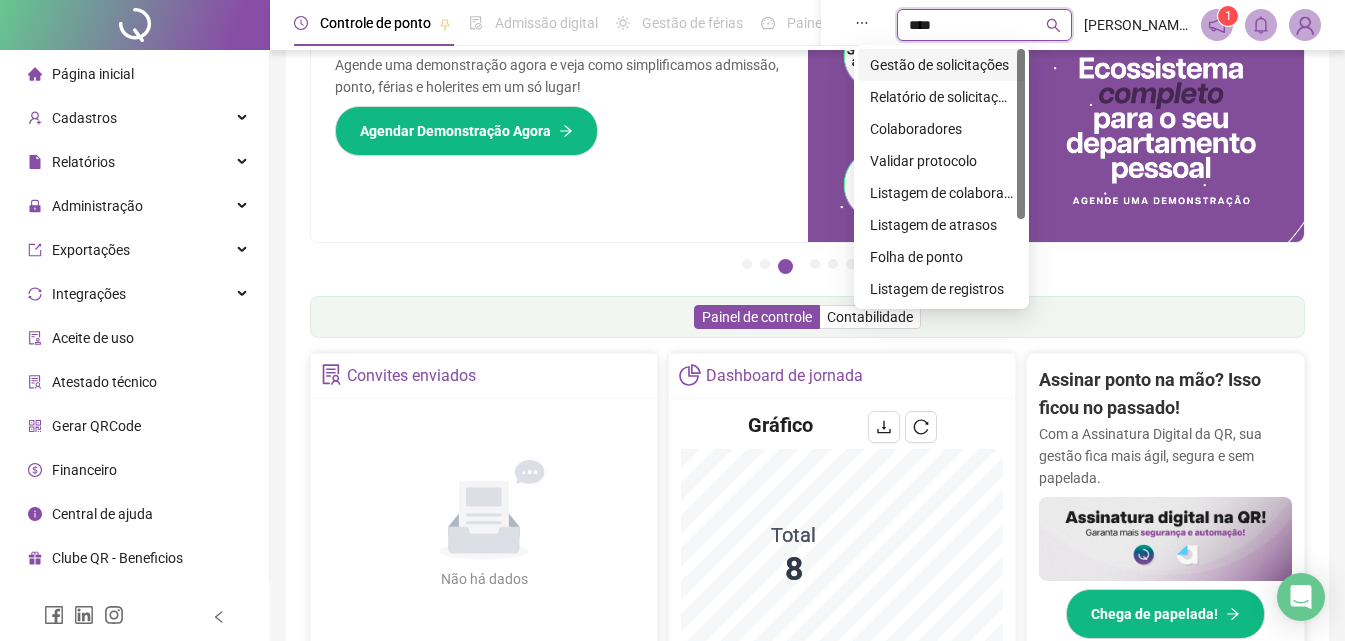 click on "Gestão de solicitações" at bounding box center (941, 65) 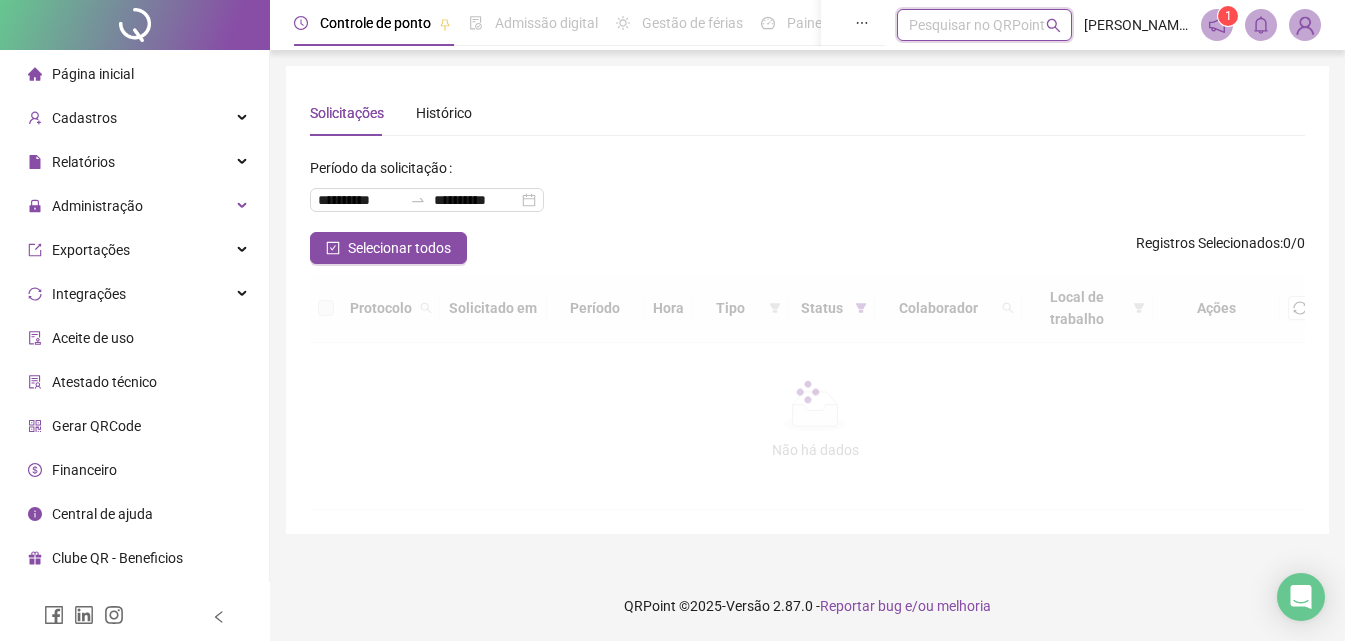 scroll, scrollTop: 0, scrollLeft: 0, axis: both 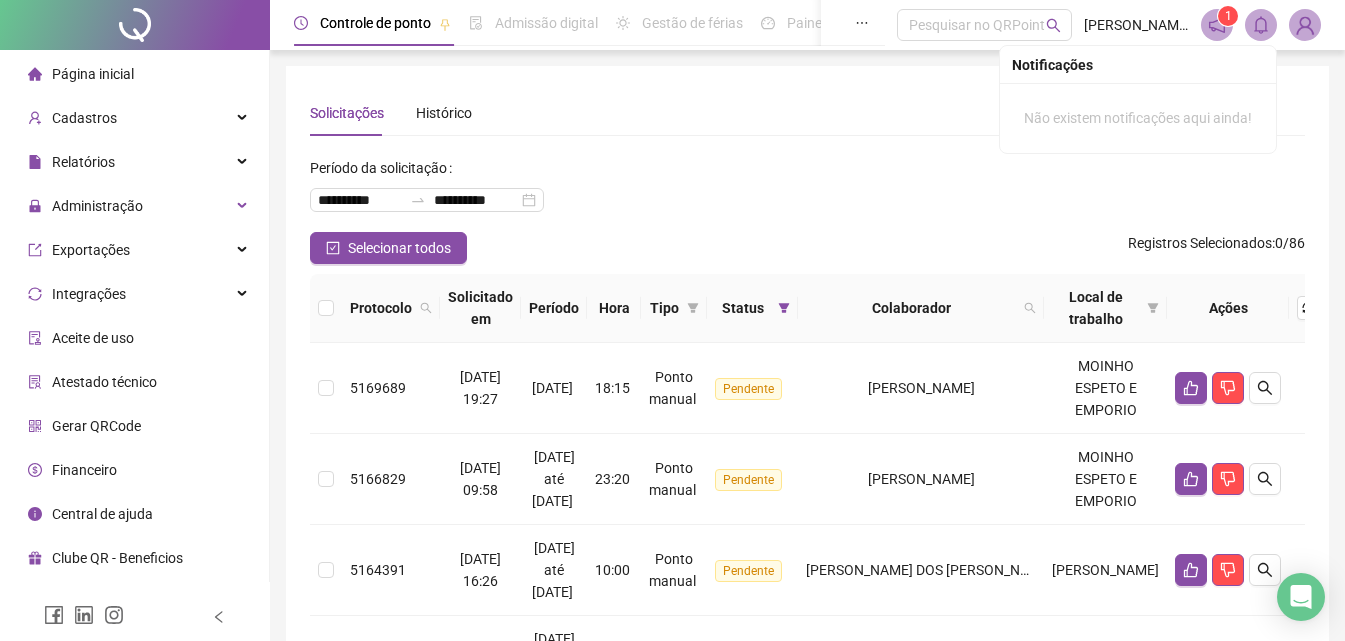 click 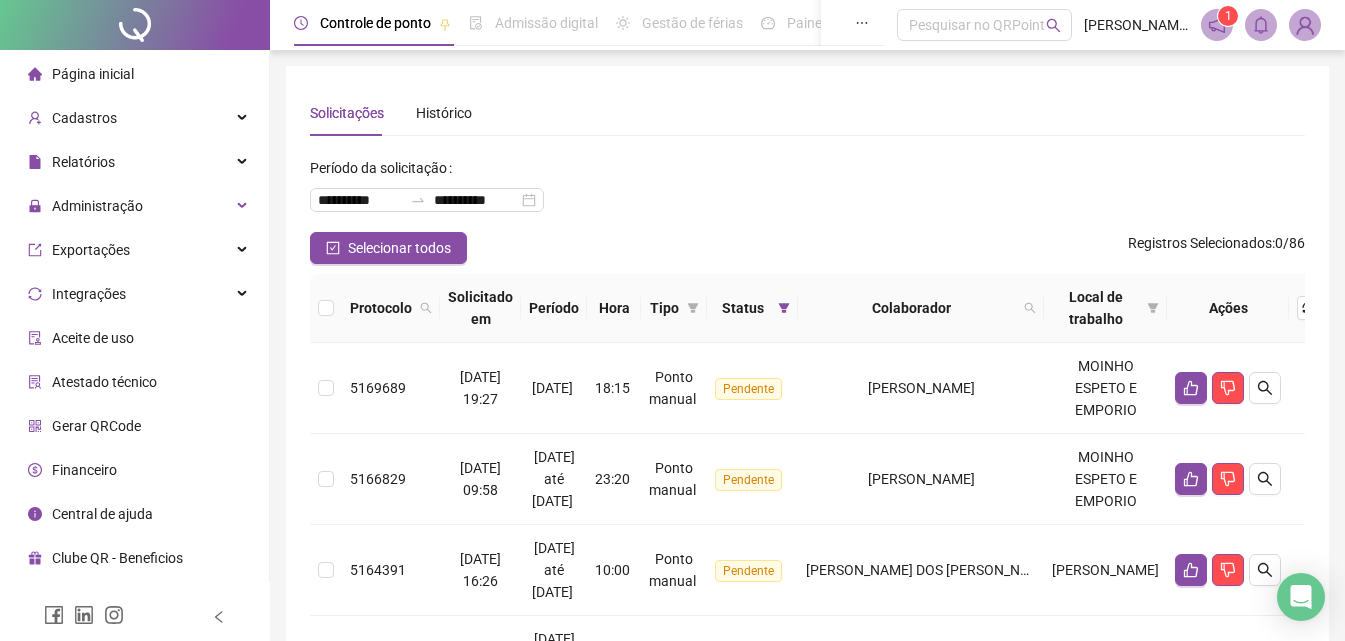 click at bounding box center [1305, 25] 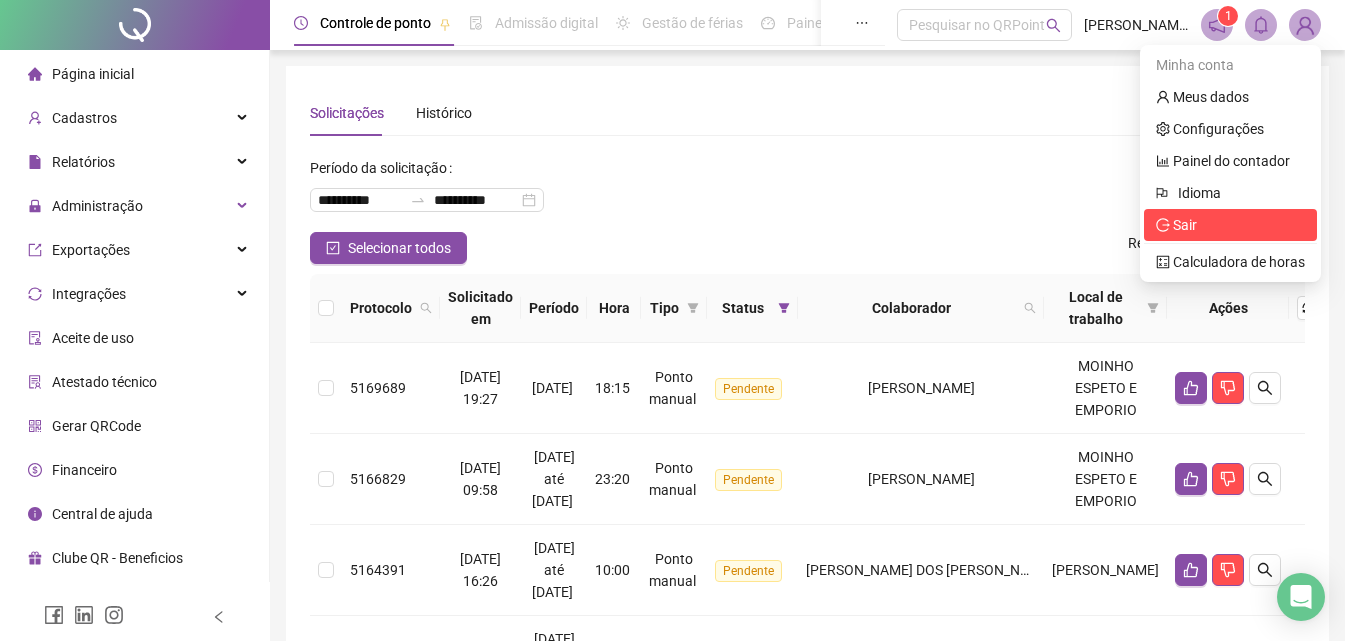 click on "Sair" at bounding box center [1230, 225] 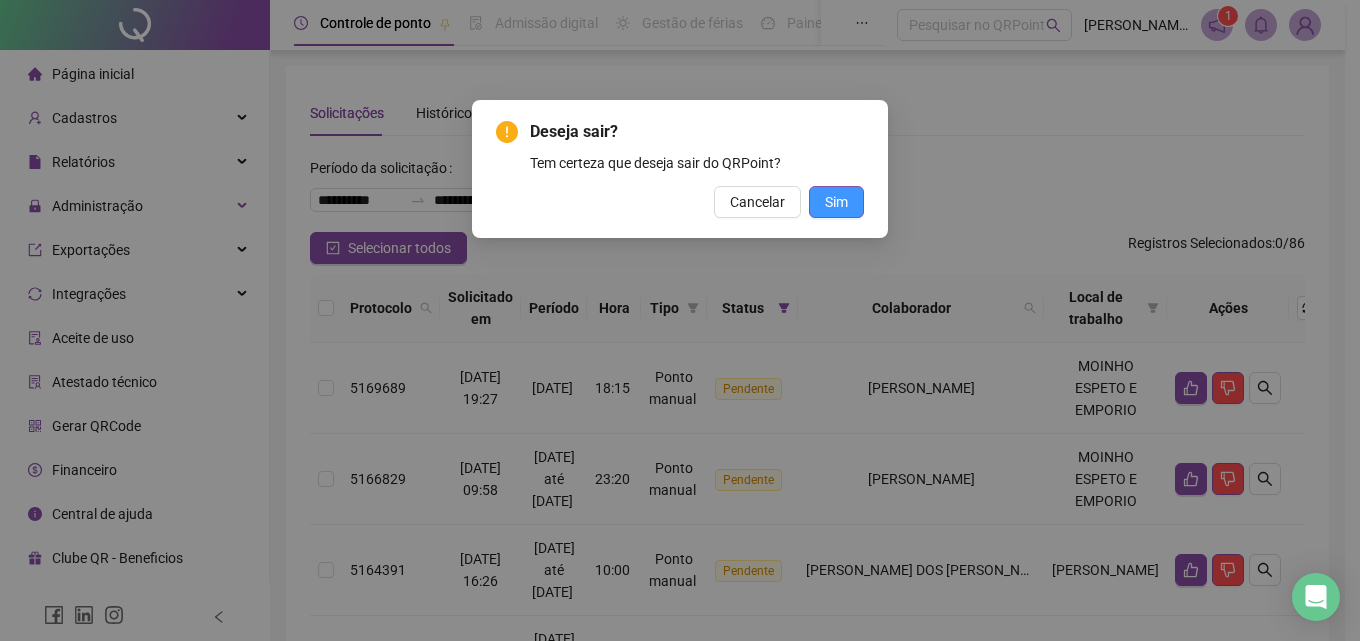 click on "Sim" at bounding box center (836, 202) 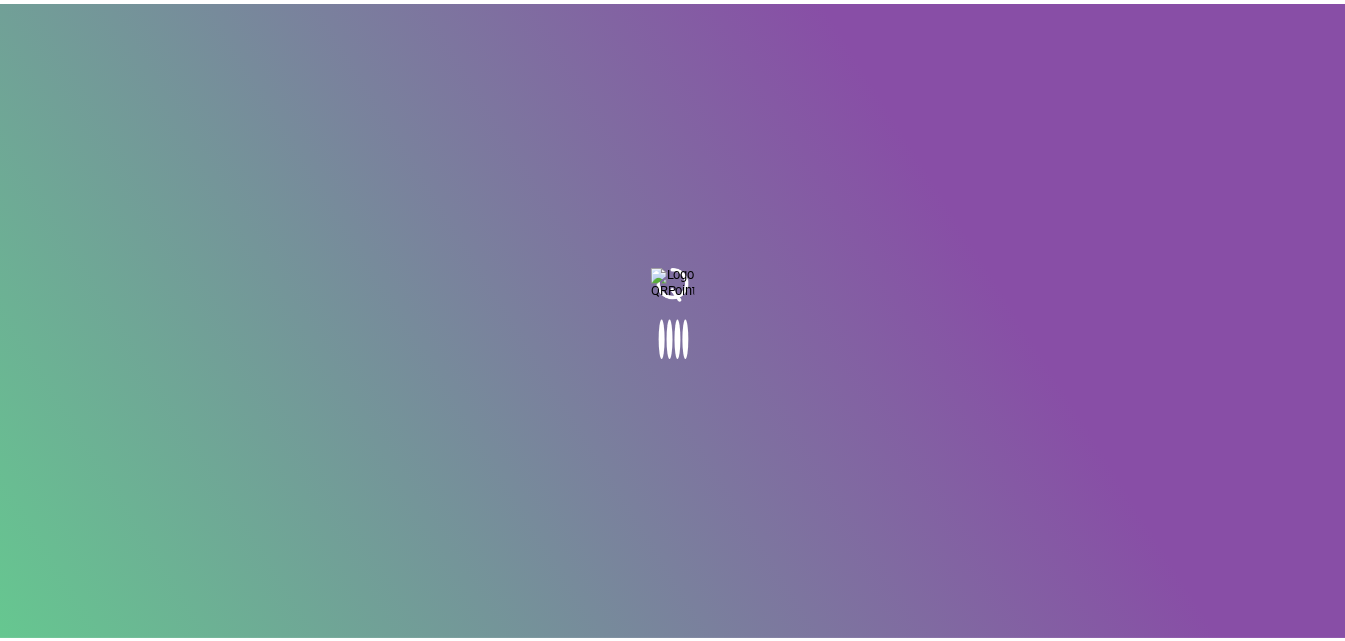 scroll, scrollTop: 0, scrollLeft: 0, axis: both 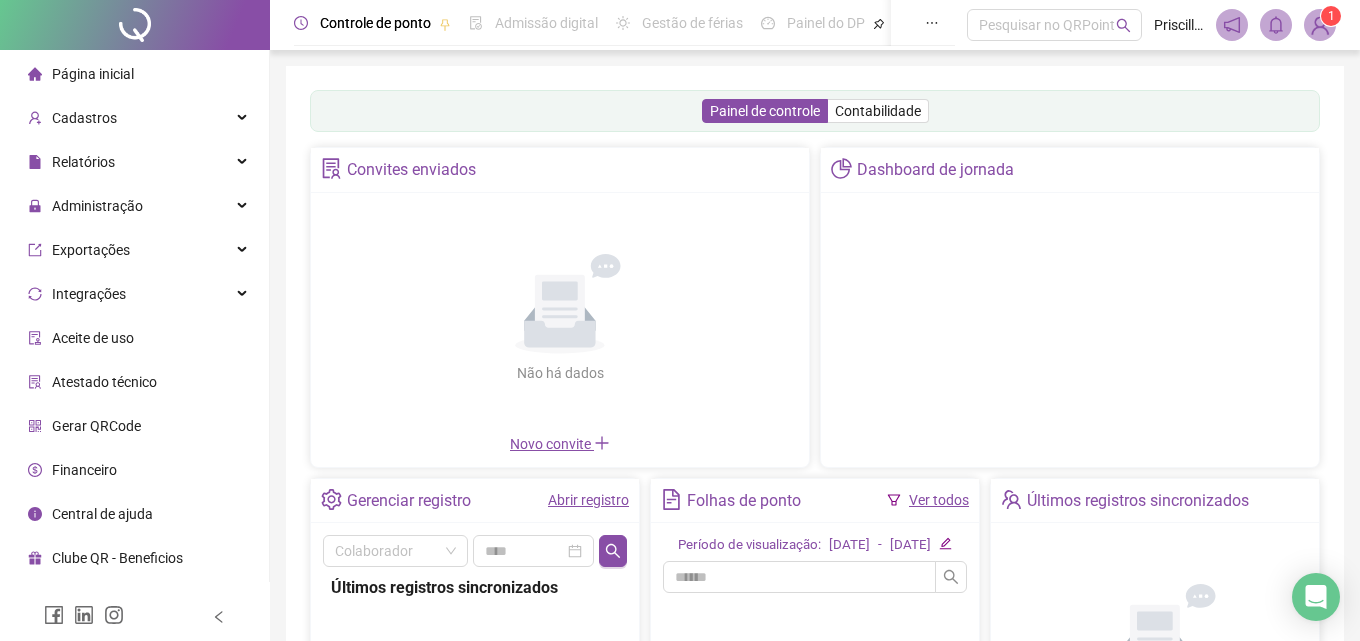 click on "Abrir registro" at bounding box center (588, 501) 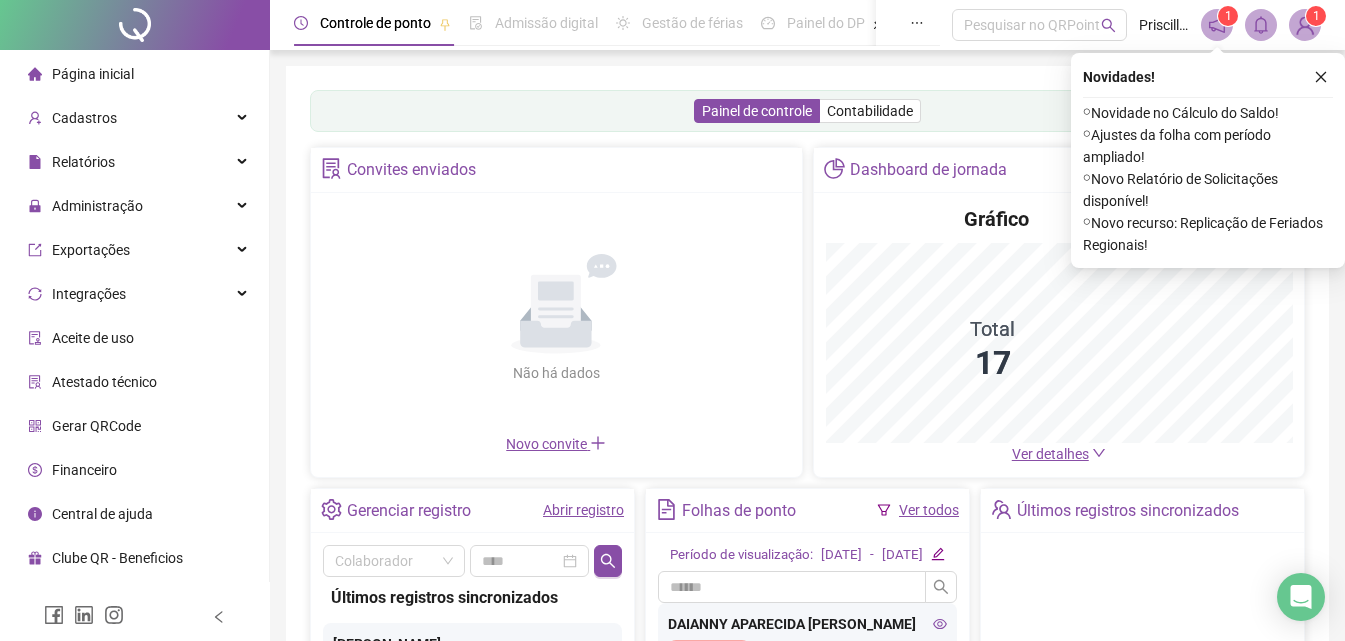 click on "Abrir registro" at bounding box center (583, 510) 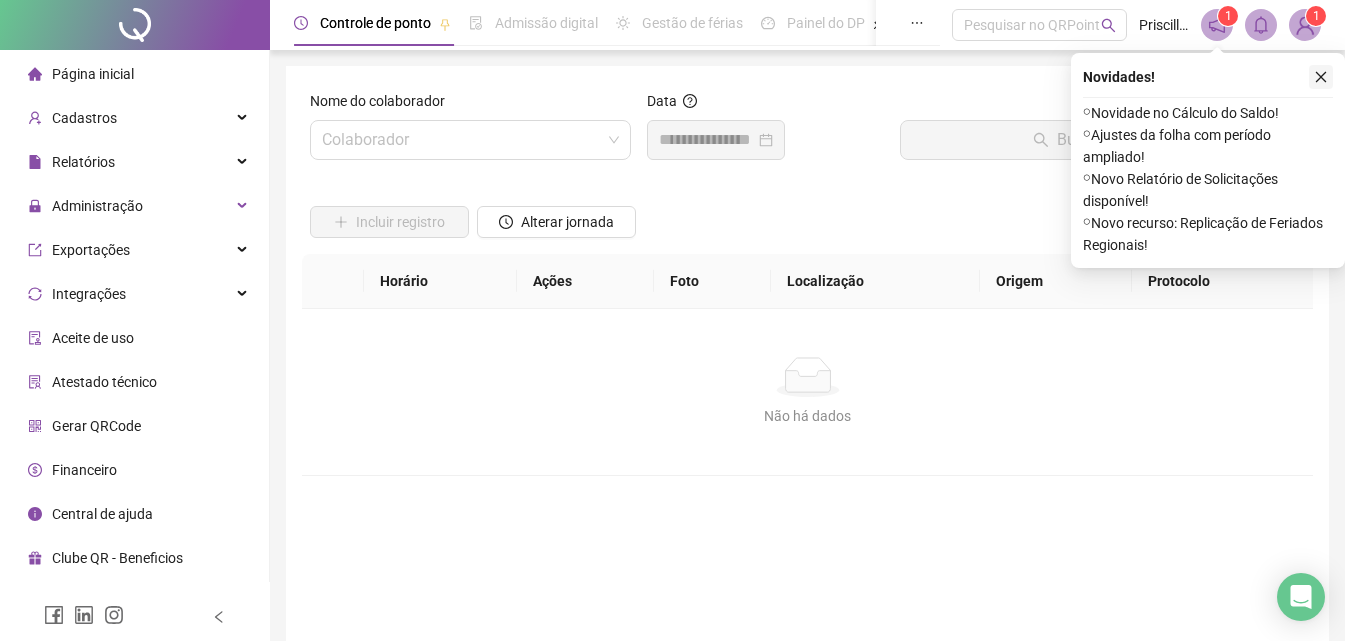 click 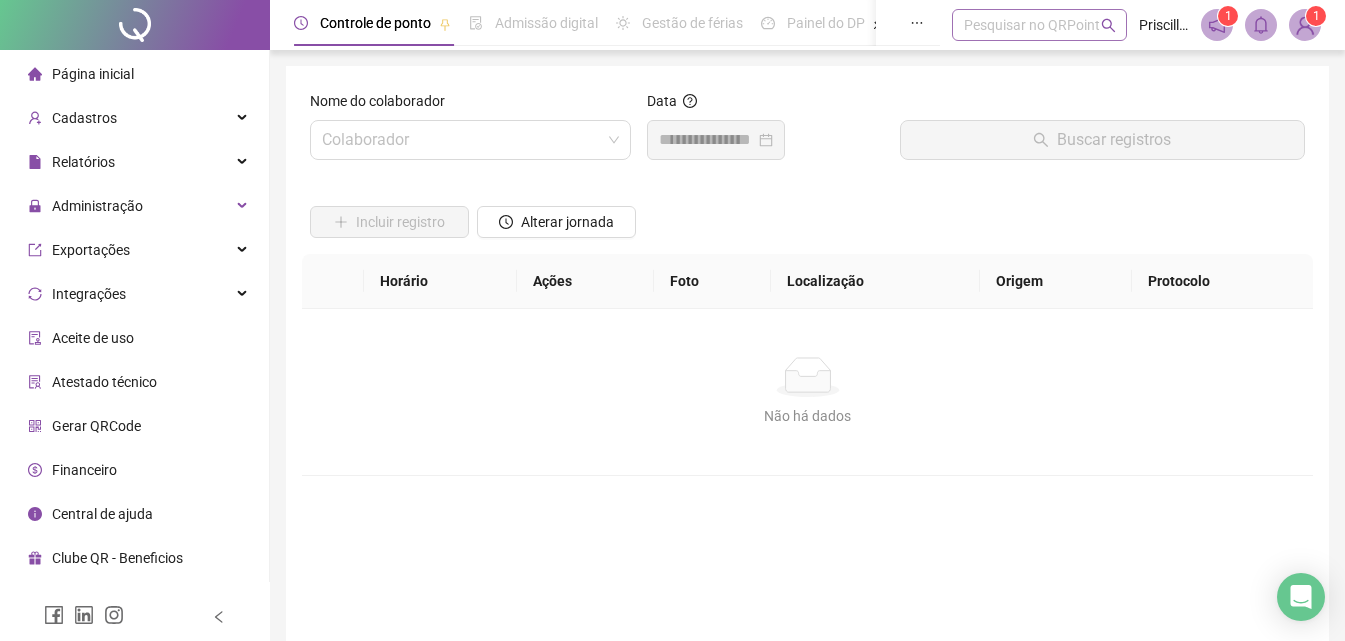click at bounding box center [1029, 25] 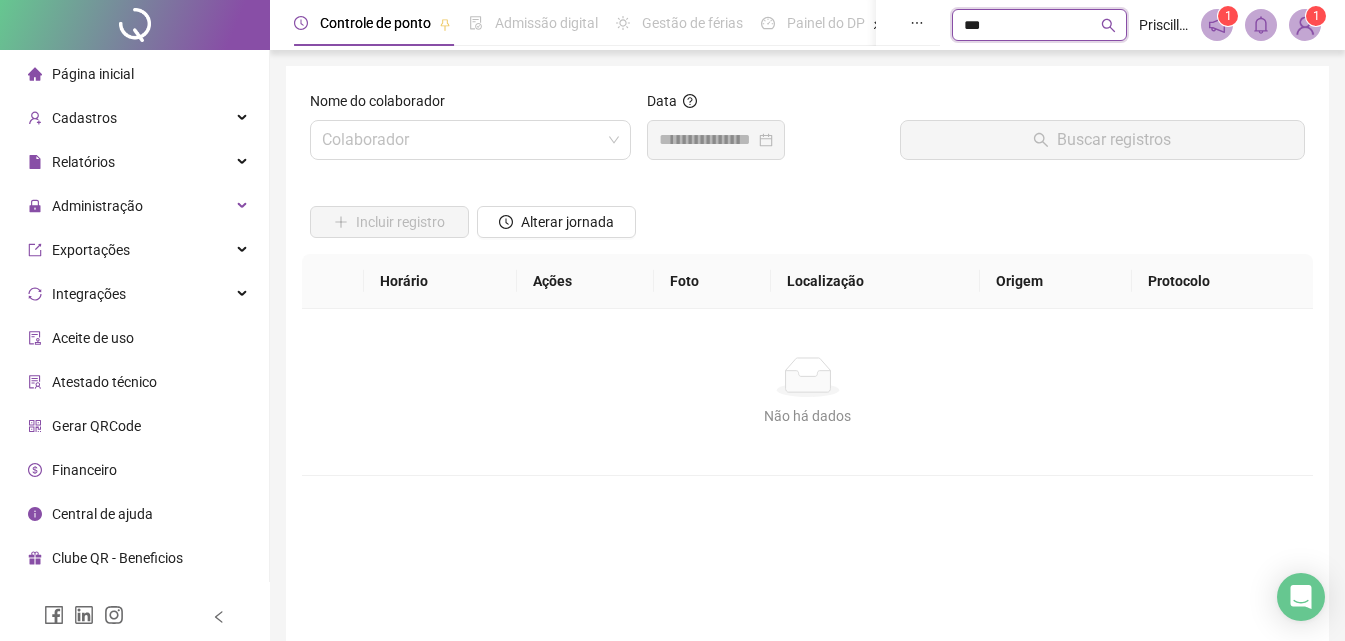 type on "****" 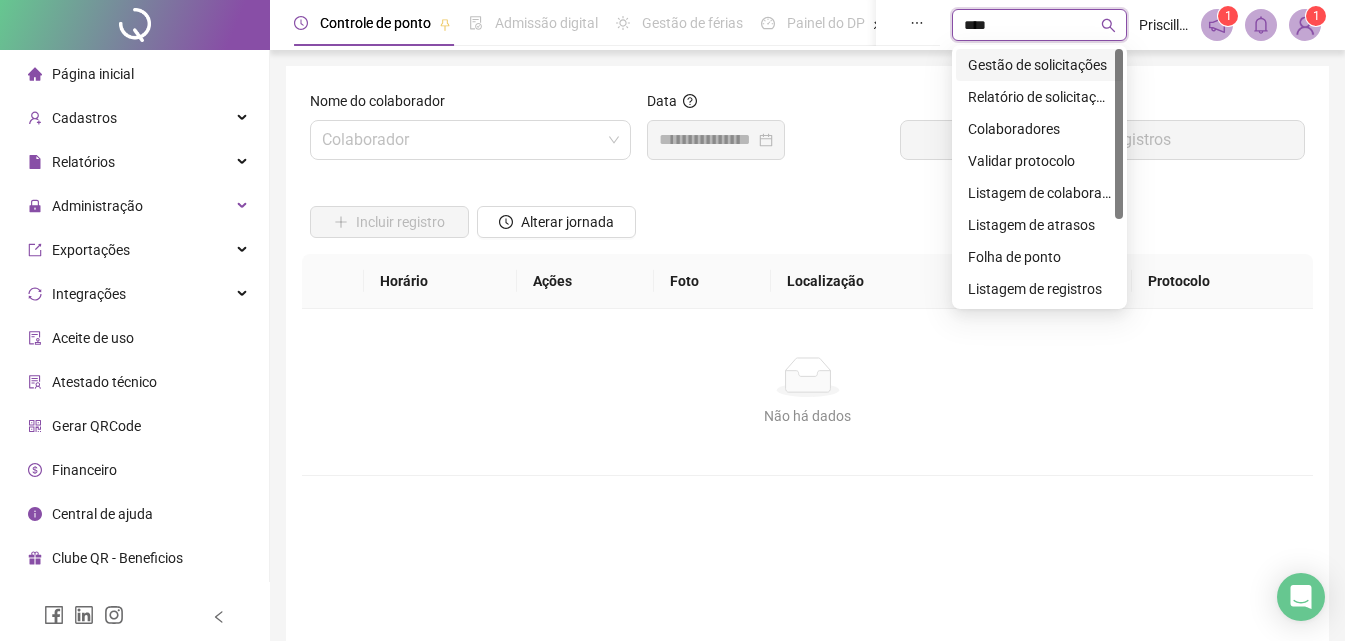 click on "Gestão de solicitações" at bounding box center [1039, 65] 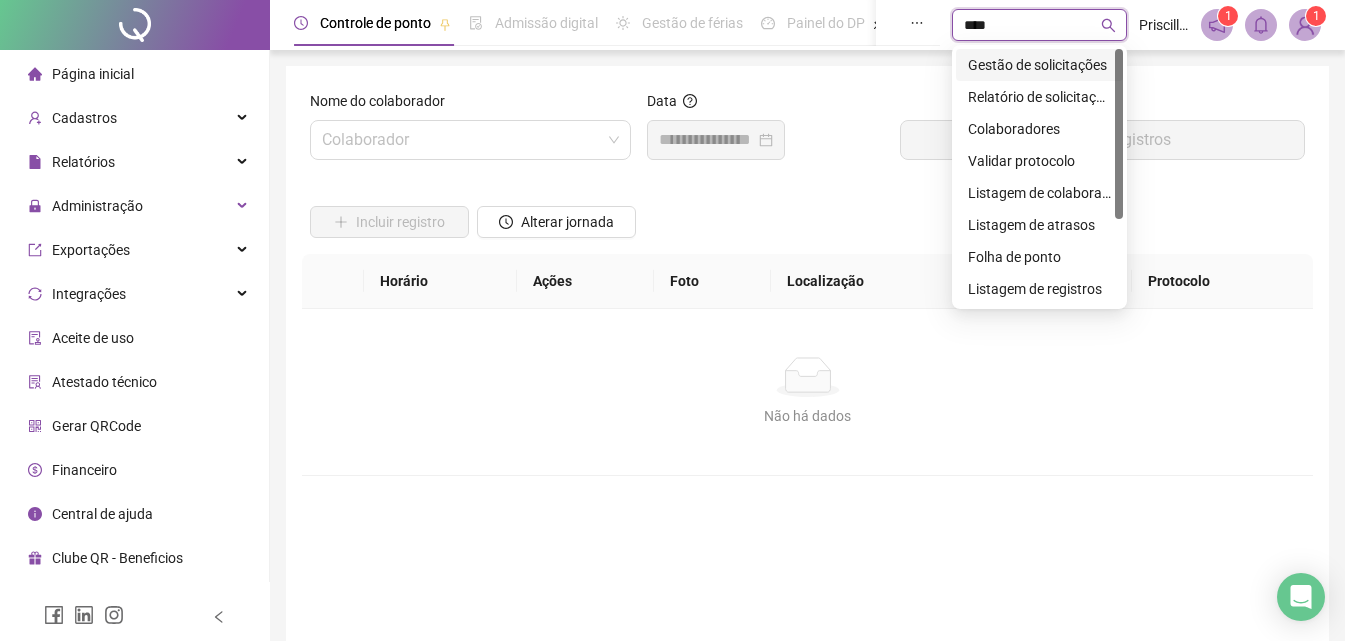 type 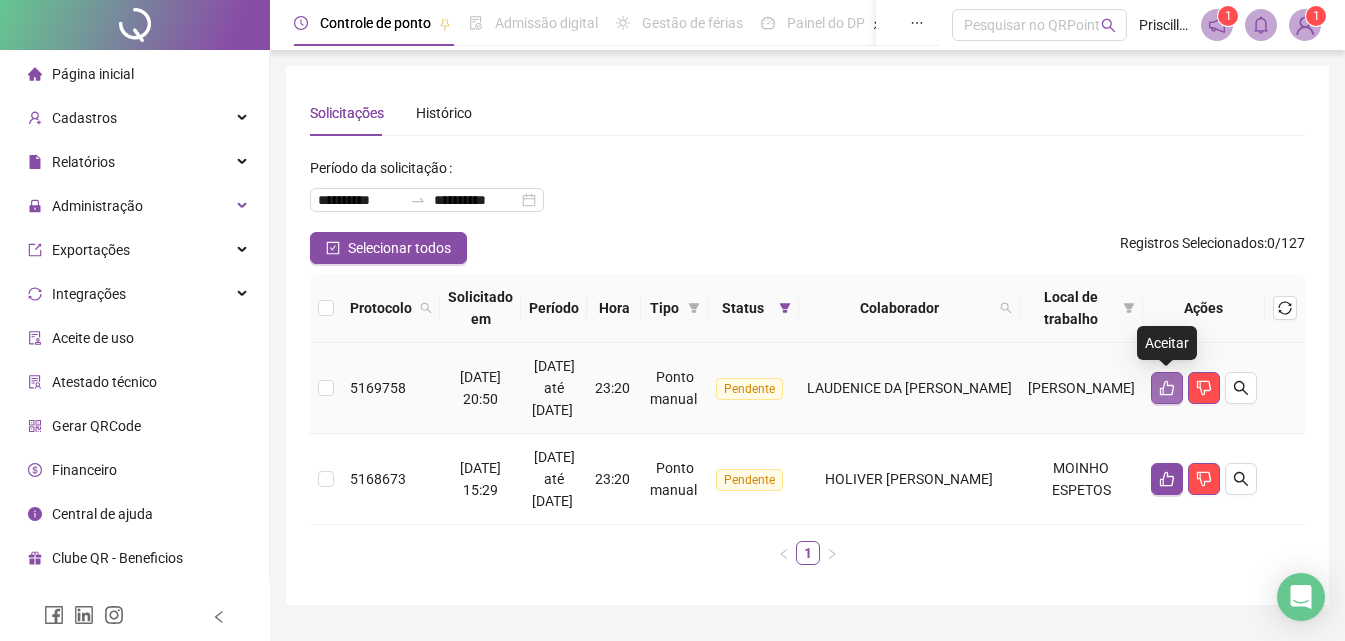 click 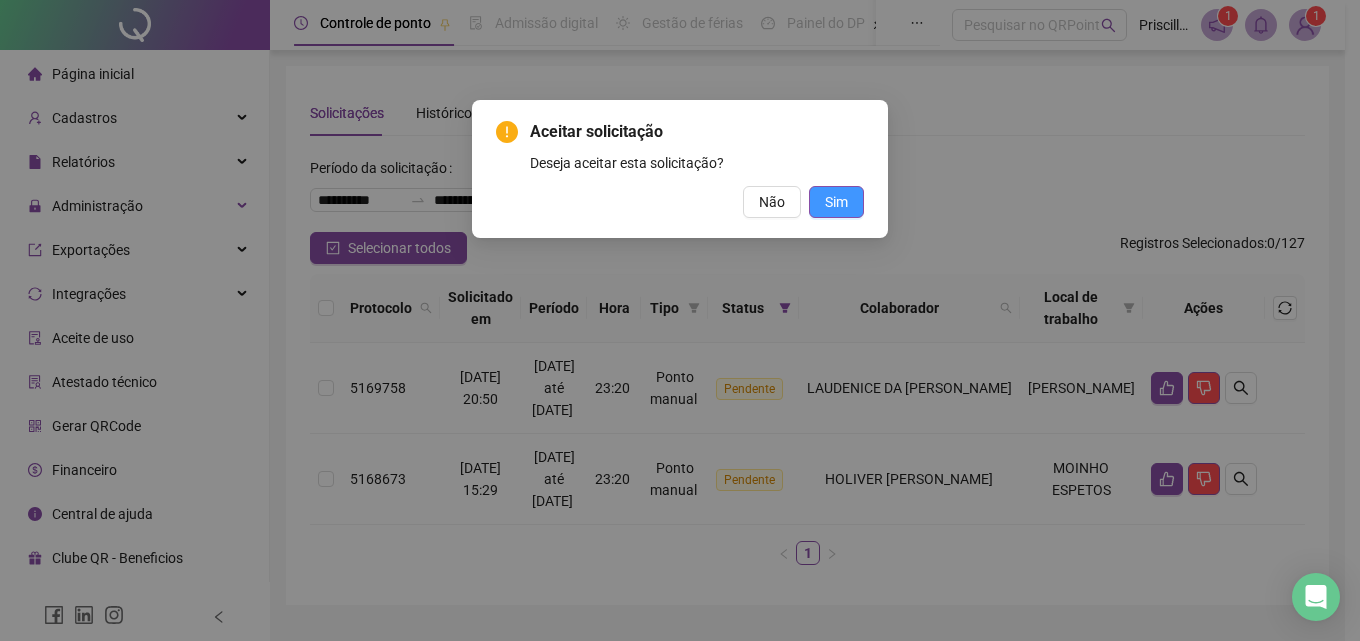 click on "Sim" at bounding box center [836, 202] 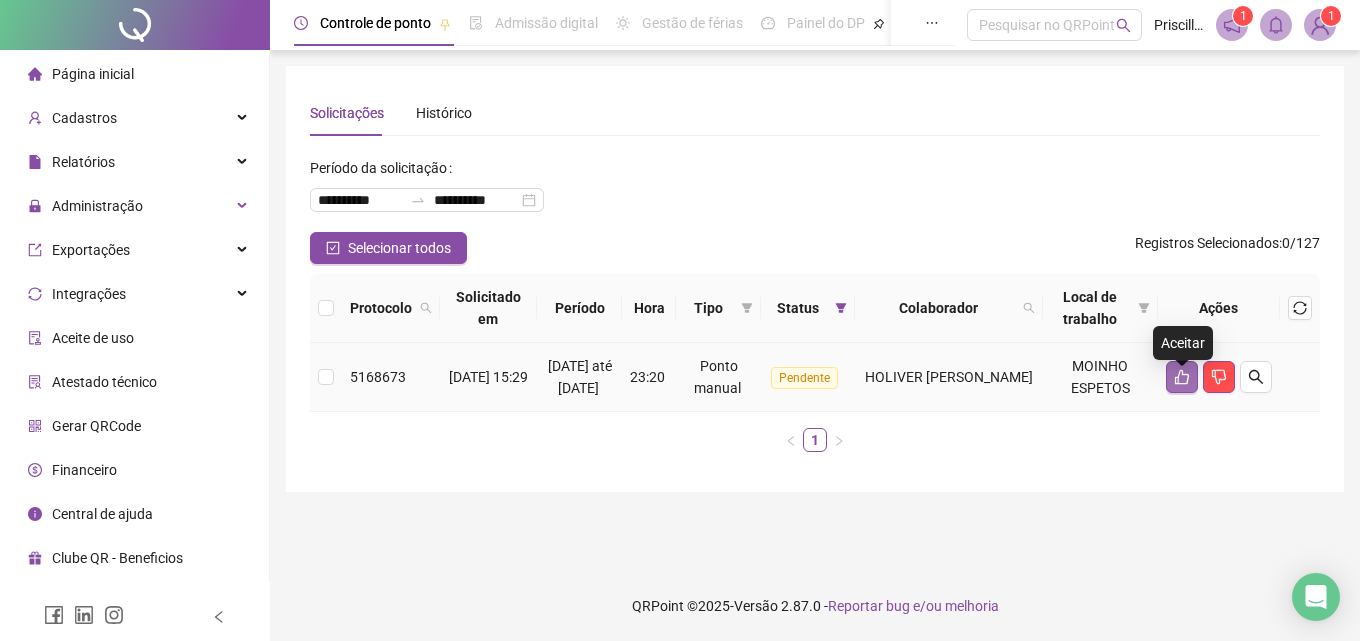 click 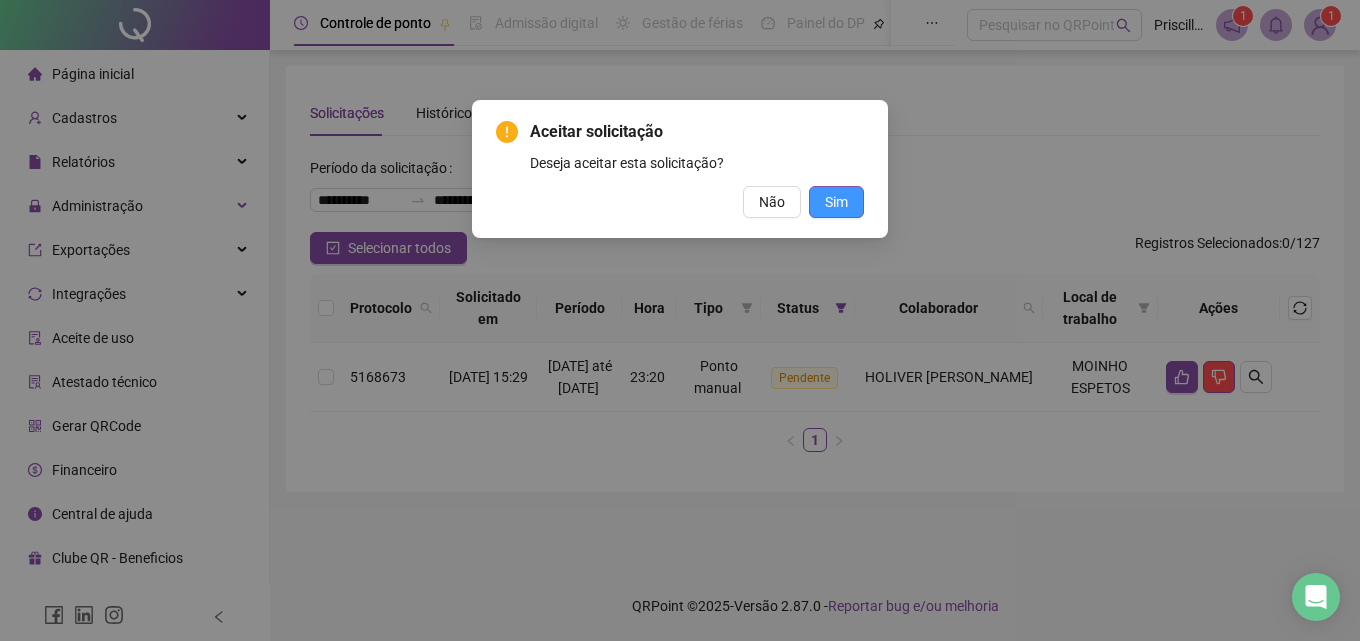 click on "Sim" at bounding box center [836, 202] 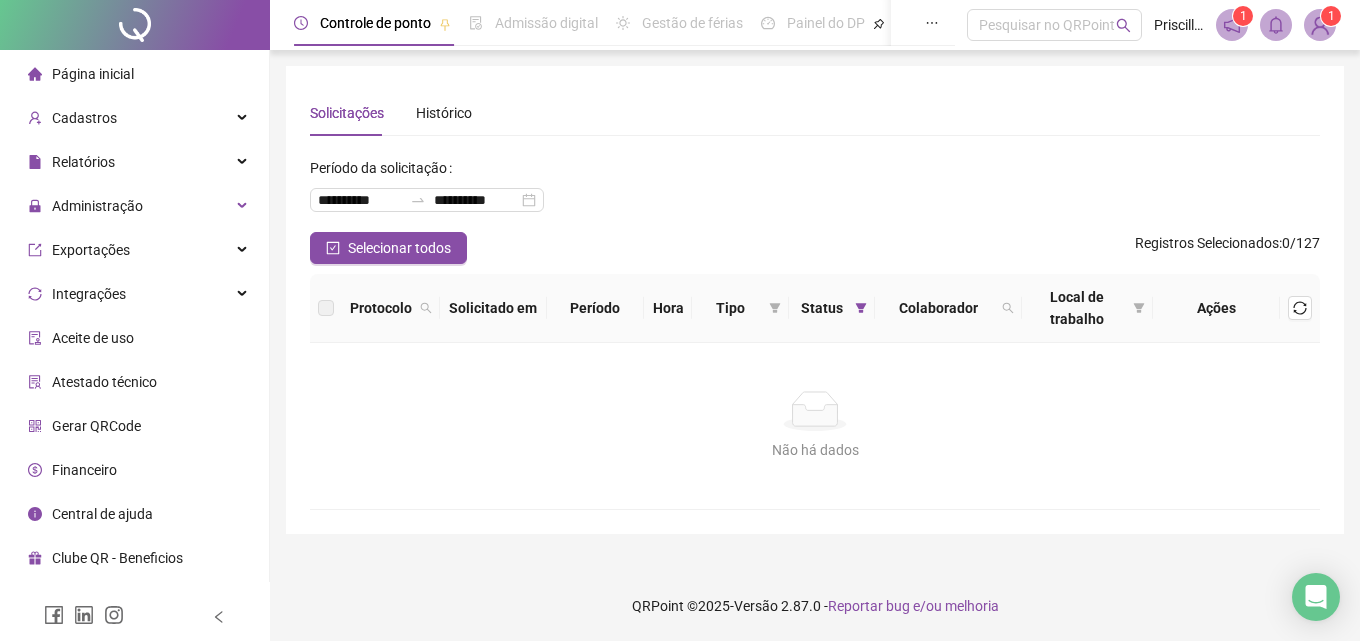 click on "Página inicial" at bounding box center (134, 74) 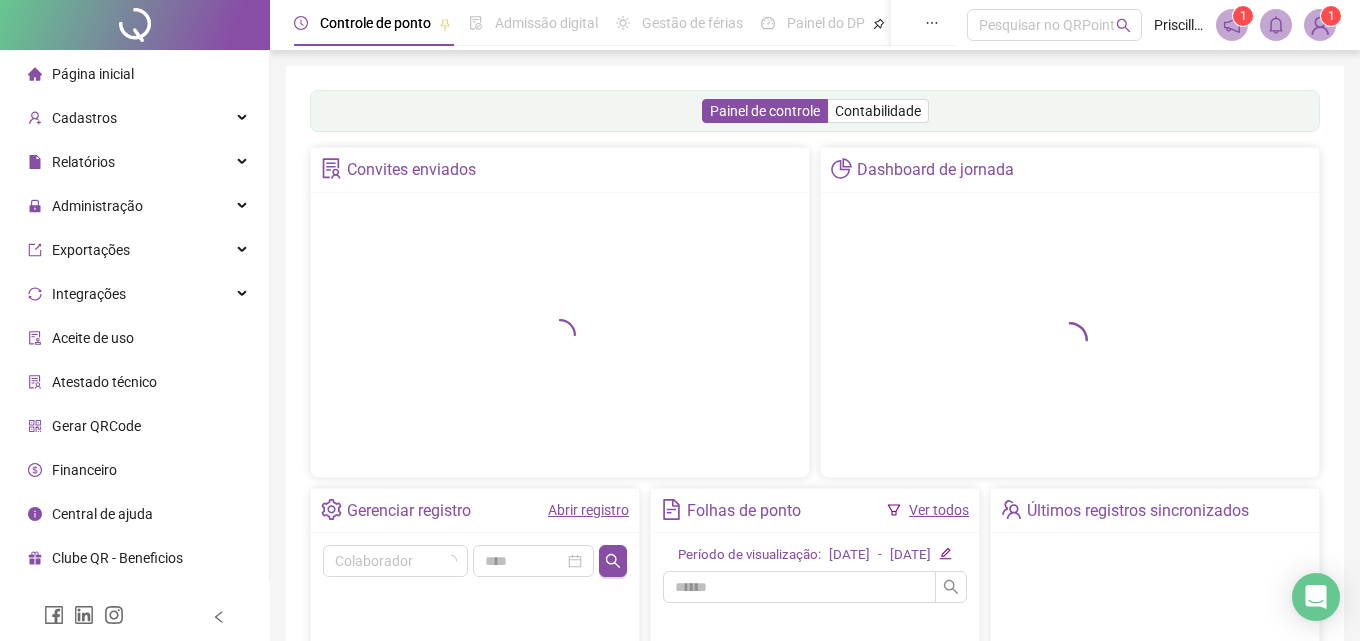 click on "Abrir registro" at bounding box center (588, 510) 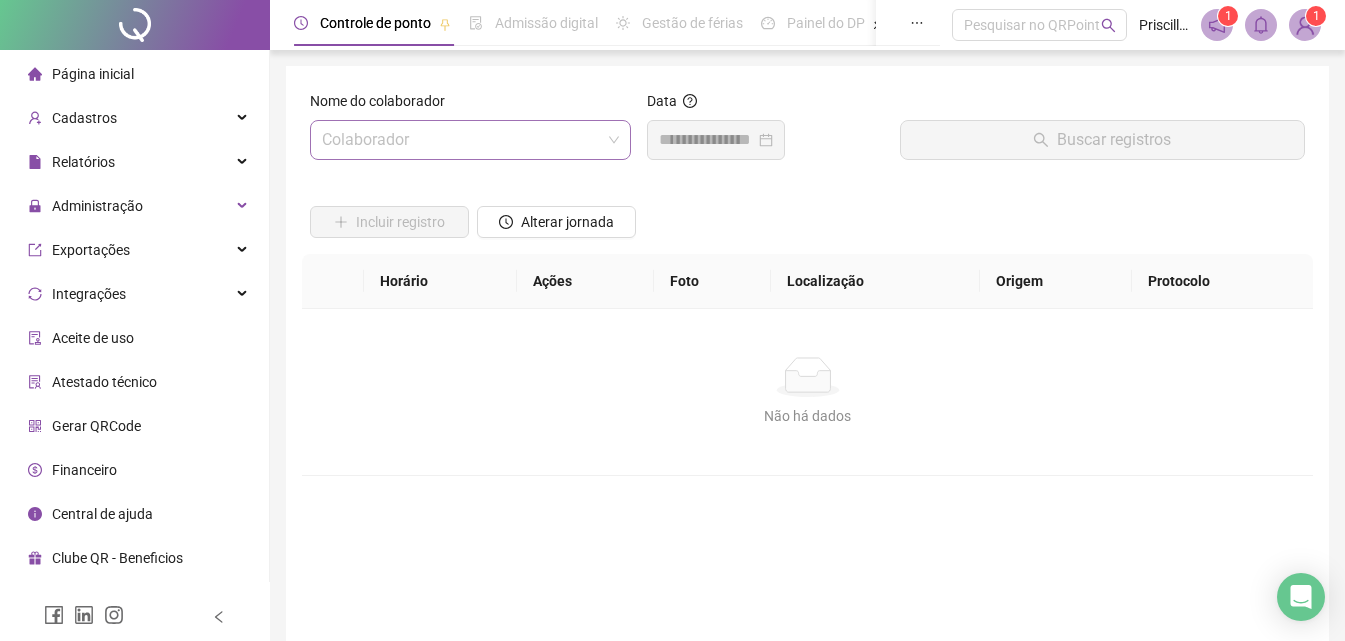 click at bounding box center [464, 140] 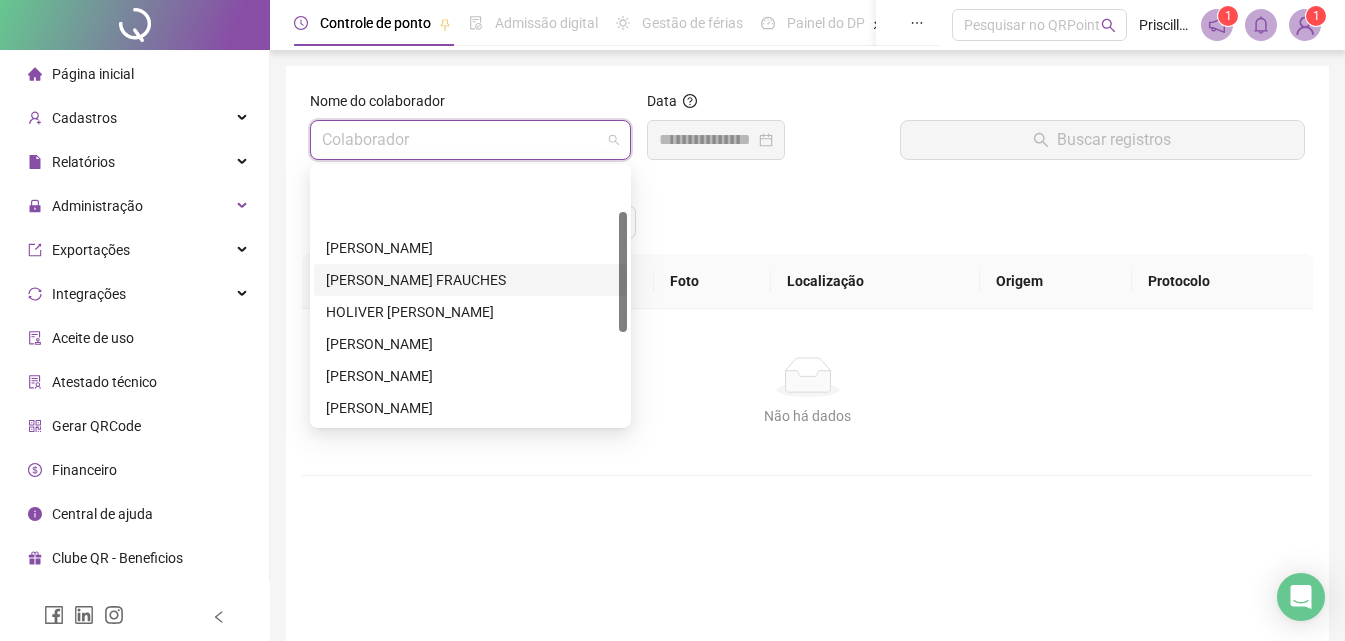 scroll, scrollTop: 94, scrollLeft: 0, axis: vertical 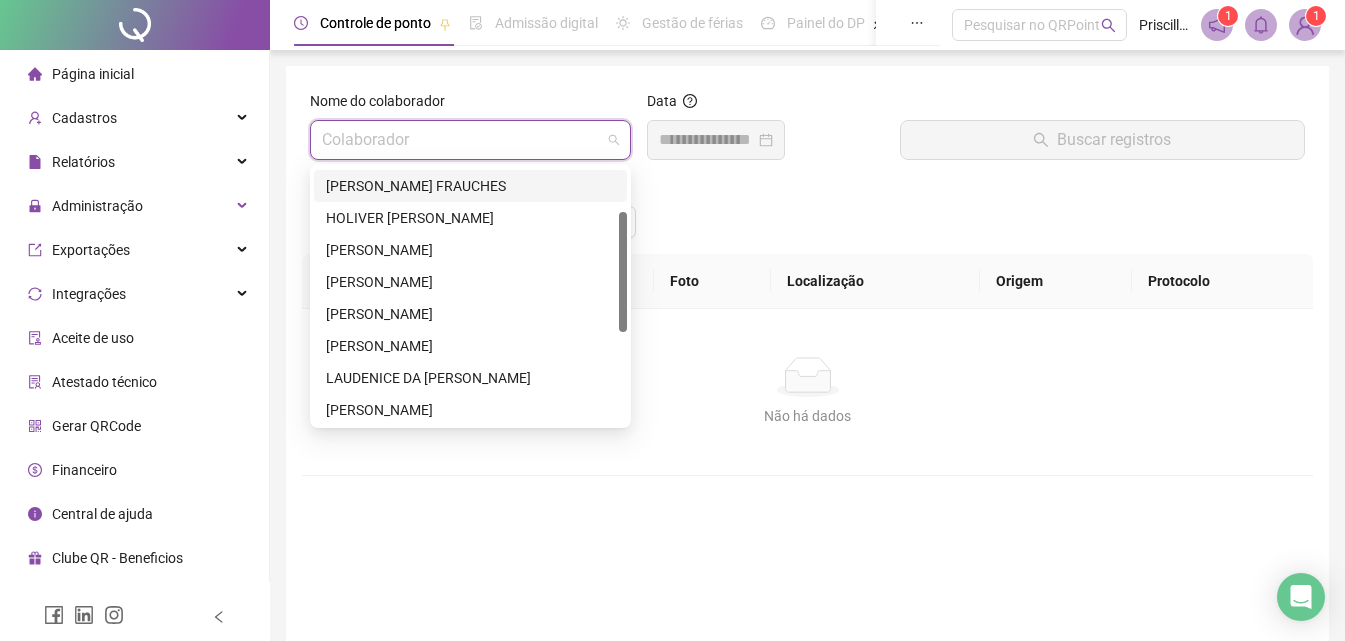 drag, startPoint x: 624, startPoint y: 285, endPoint x: 622, endPoint y: 329, distance: 44.04543 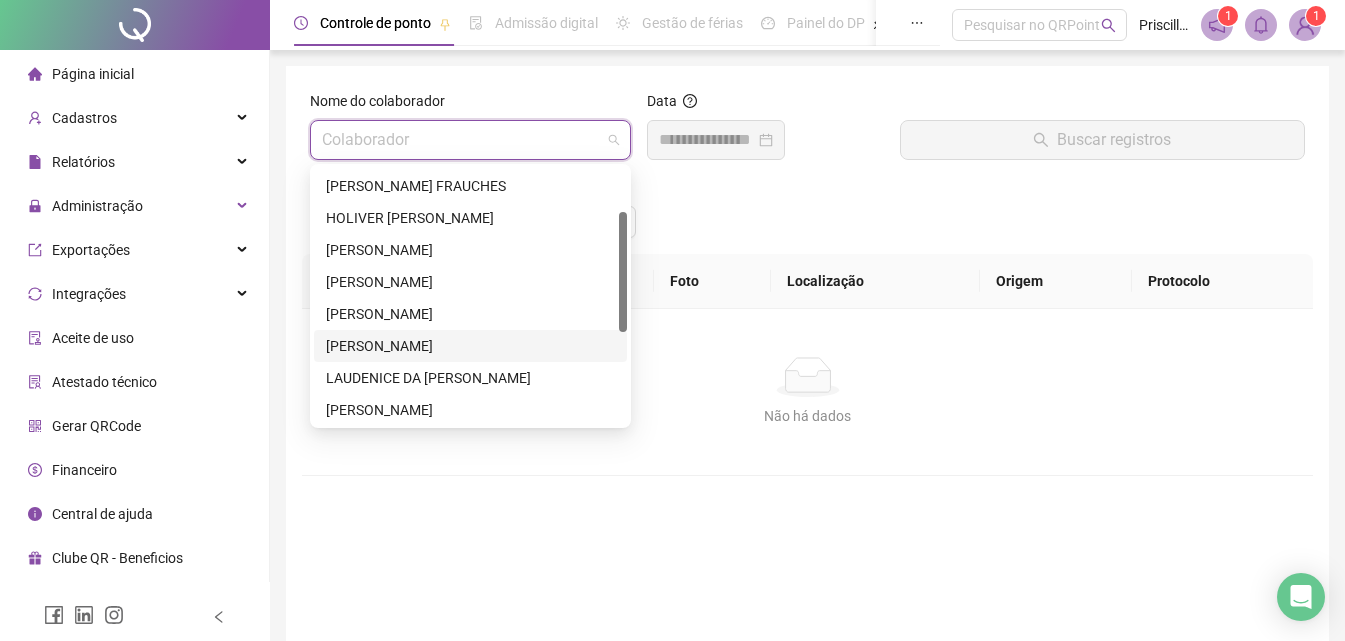 click on "[PERSON_NAME]" at bounding box center [470, 346] 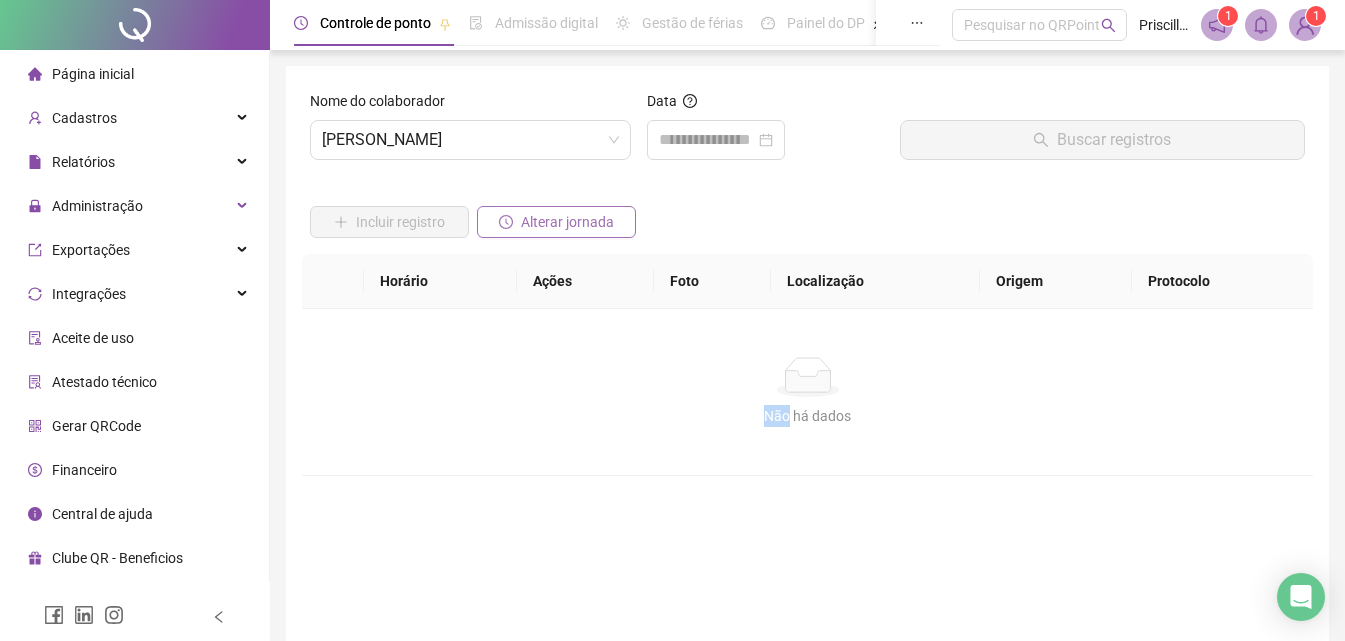 click on "Alterar jornada" at bounding box center (567, 222) 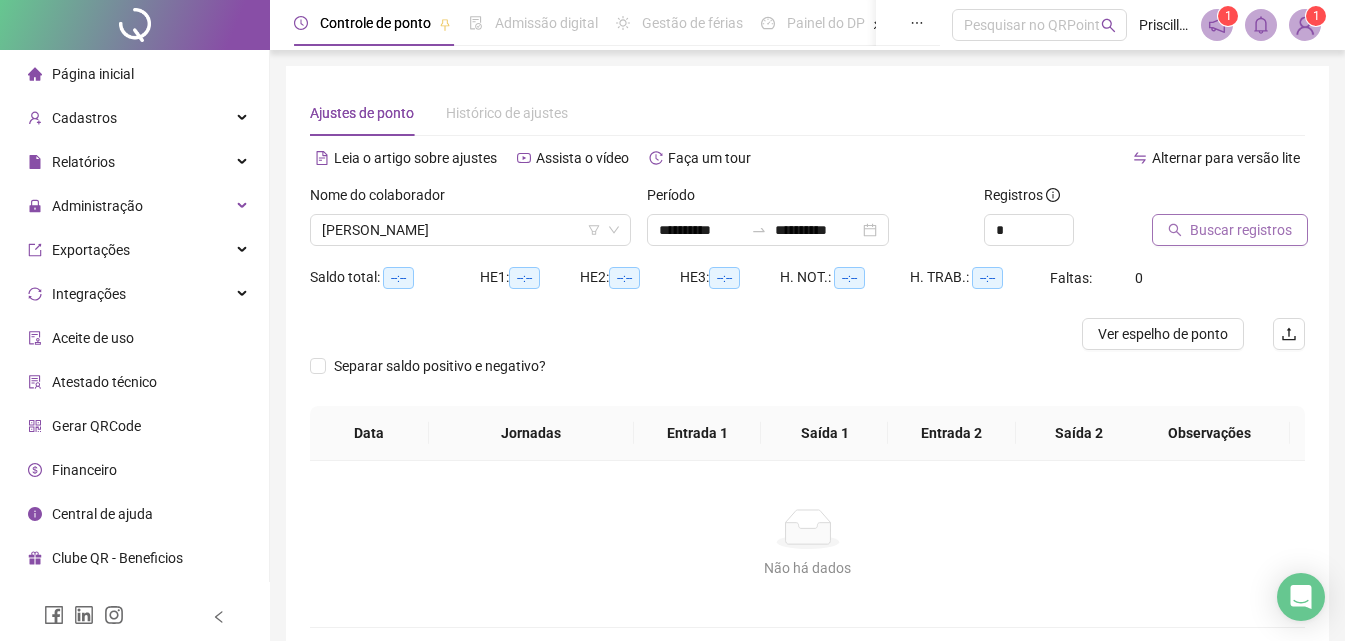 type on "**********" 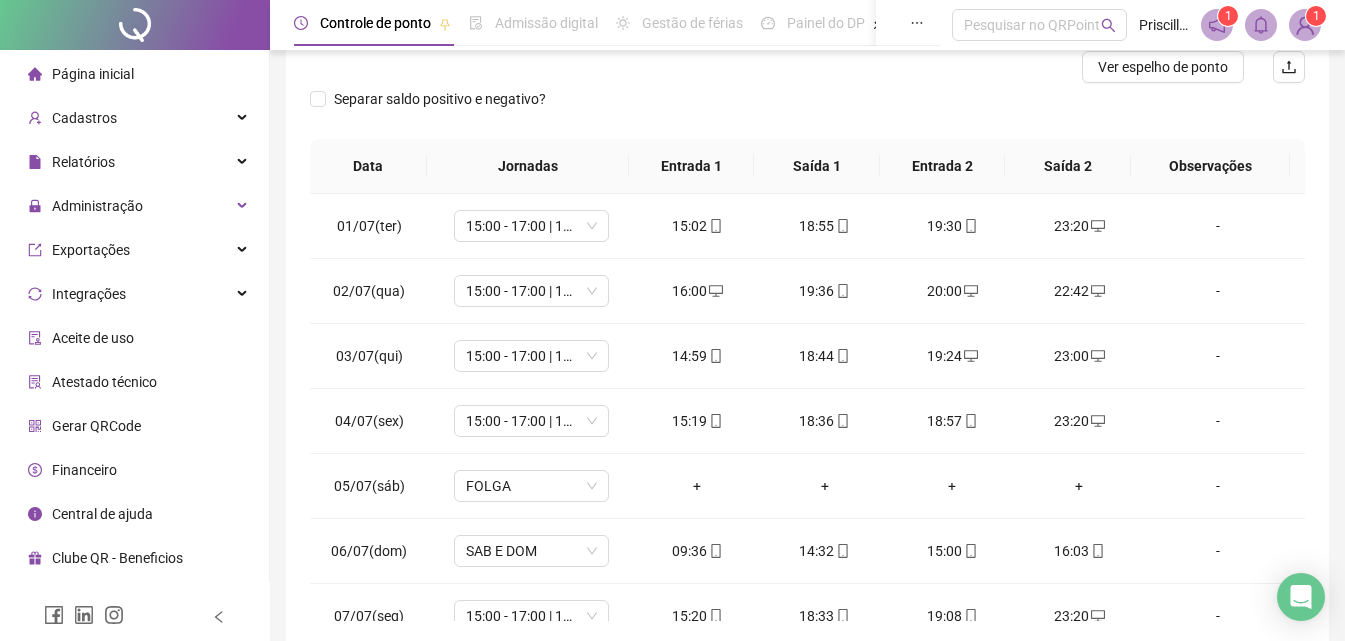 scroll, scrollTop: 357, scrollLeft: 0, axis: vertical 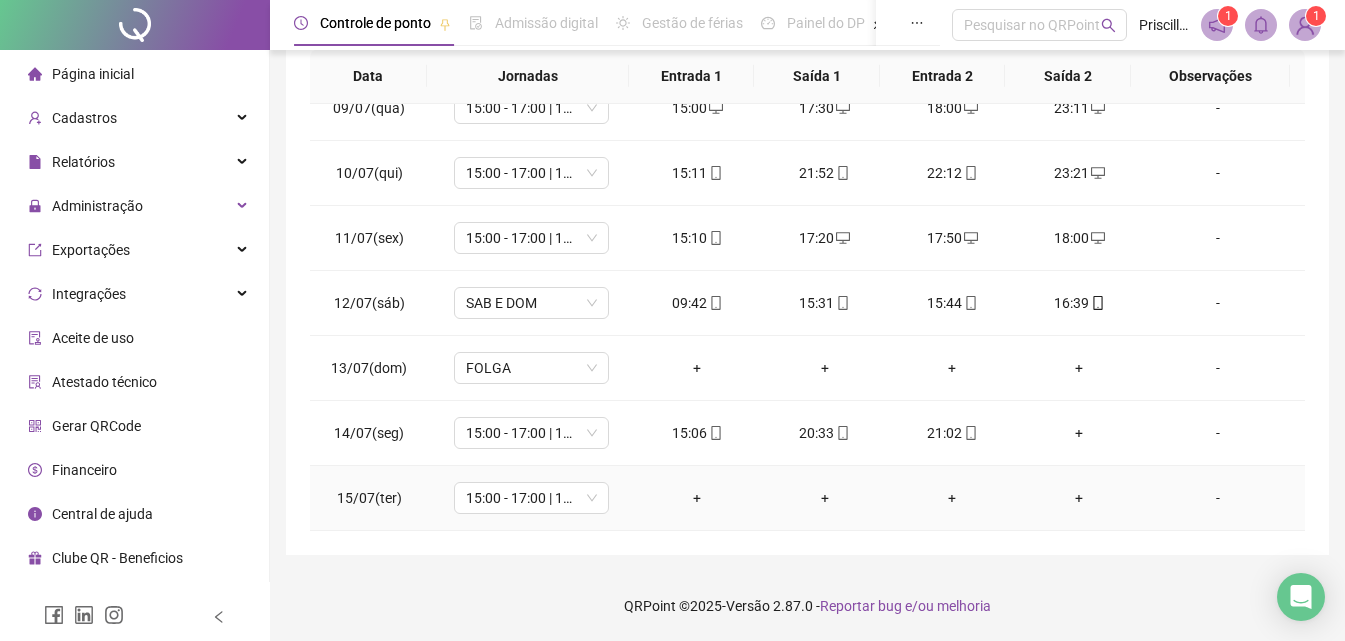 click on "-" at bounding box center [1218, 498] 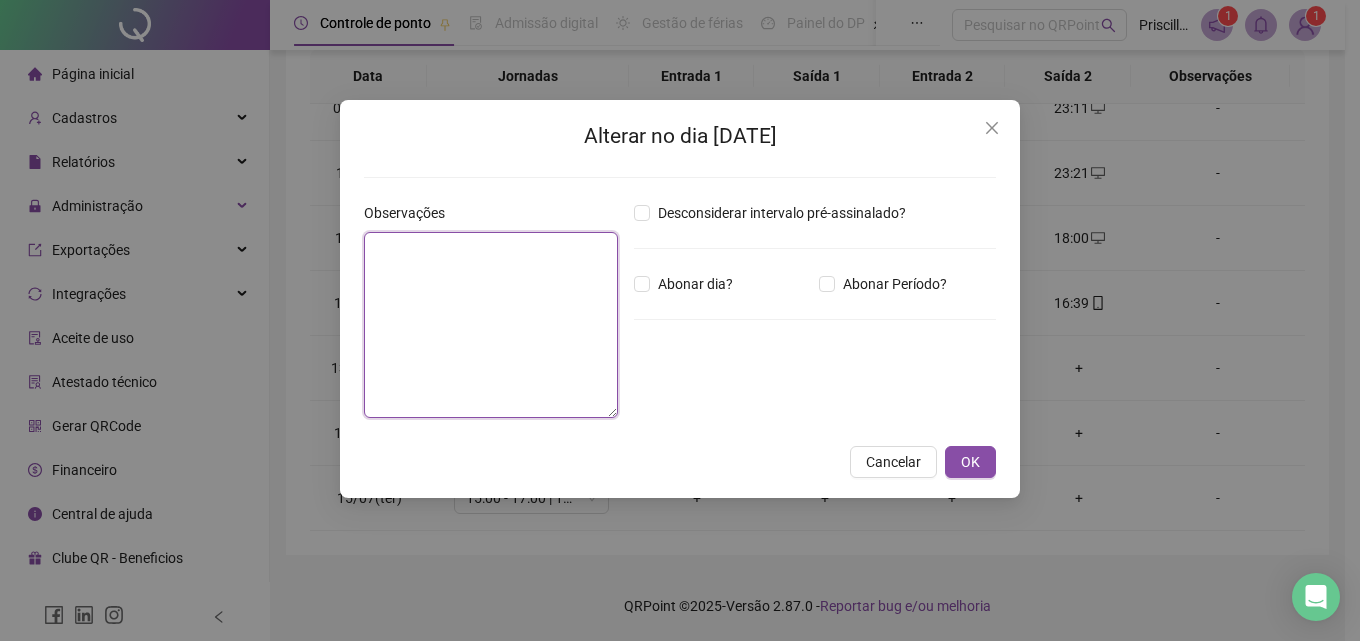 click at bounding box center [491, 325] 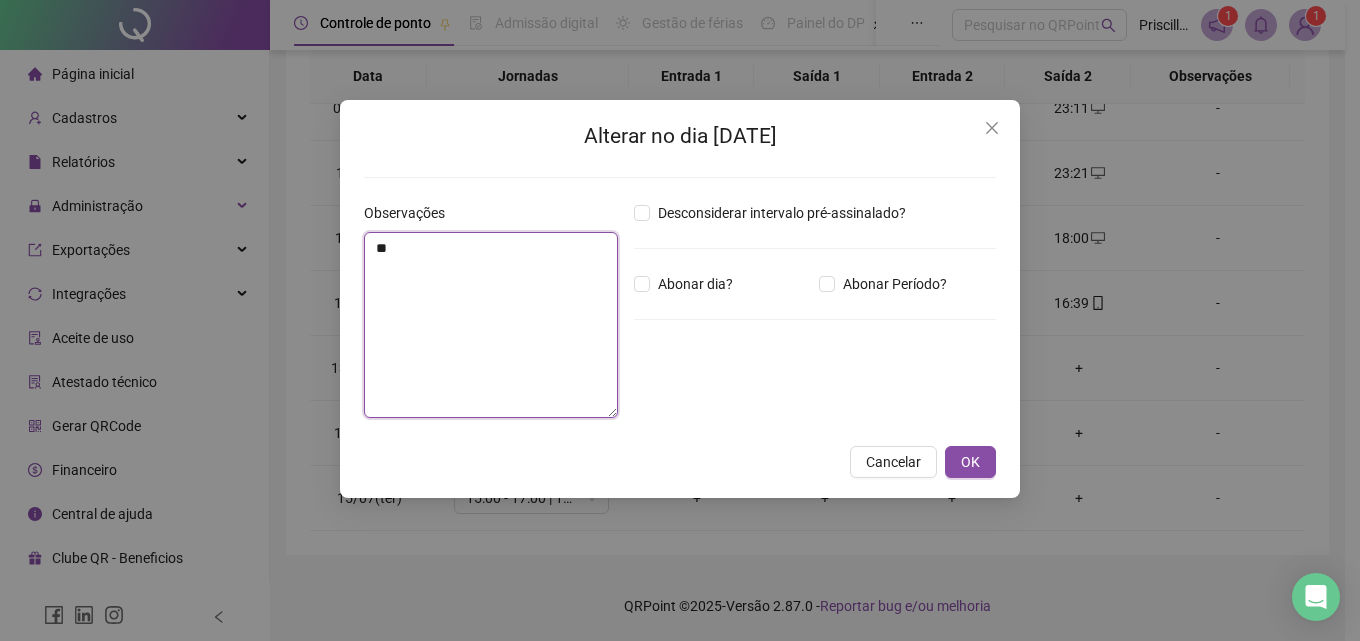 type on "***" 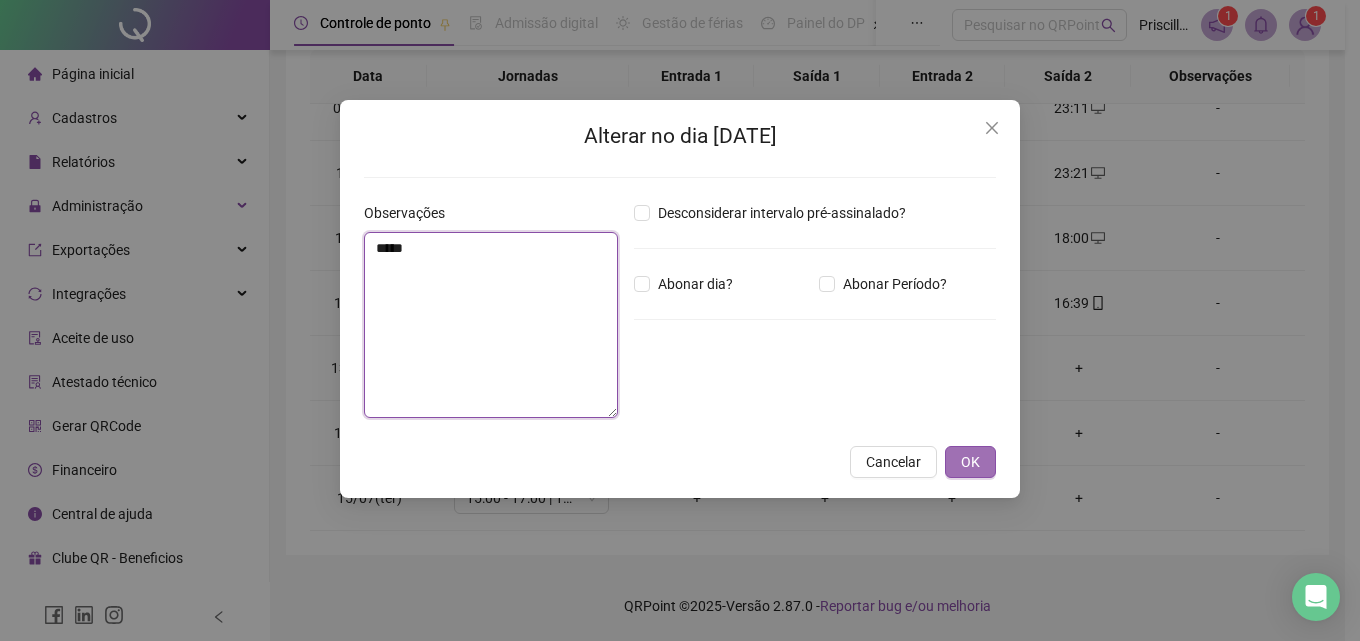 type on "*****" 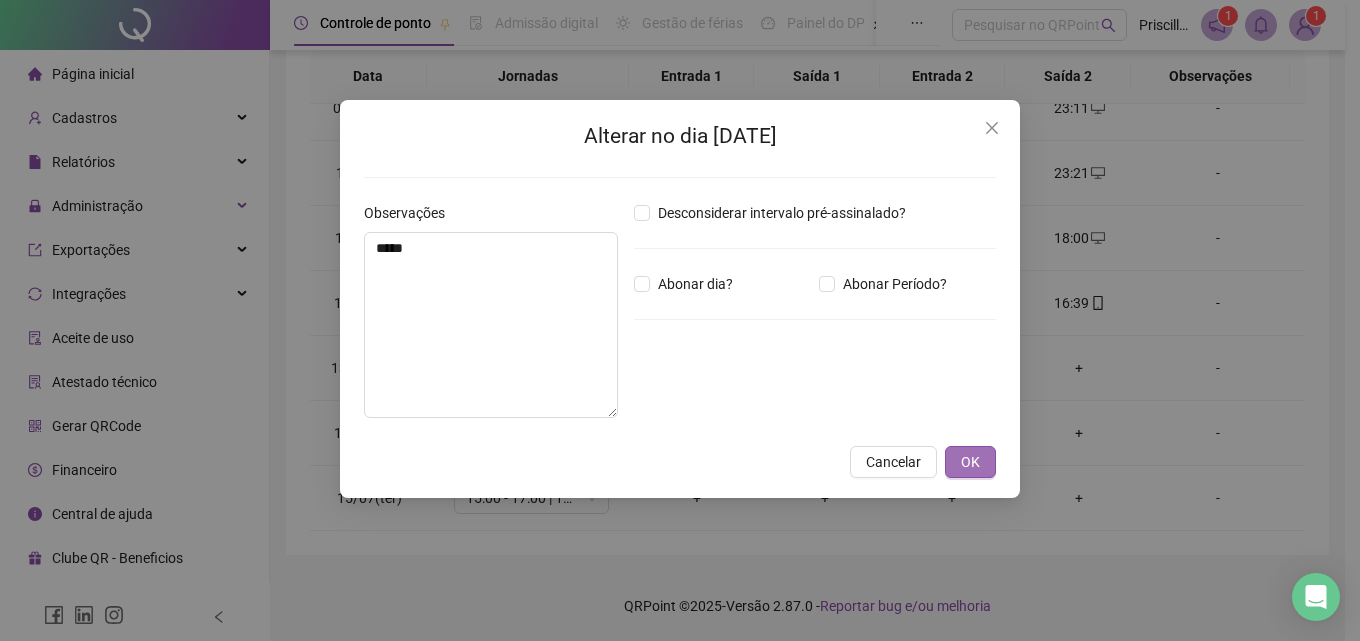 click on "OK" at bounding box center [970, 462] 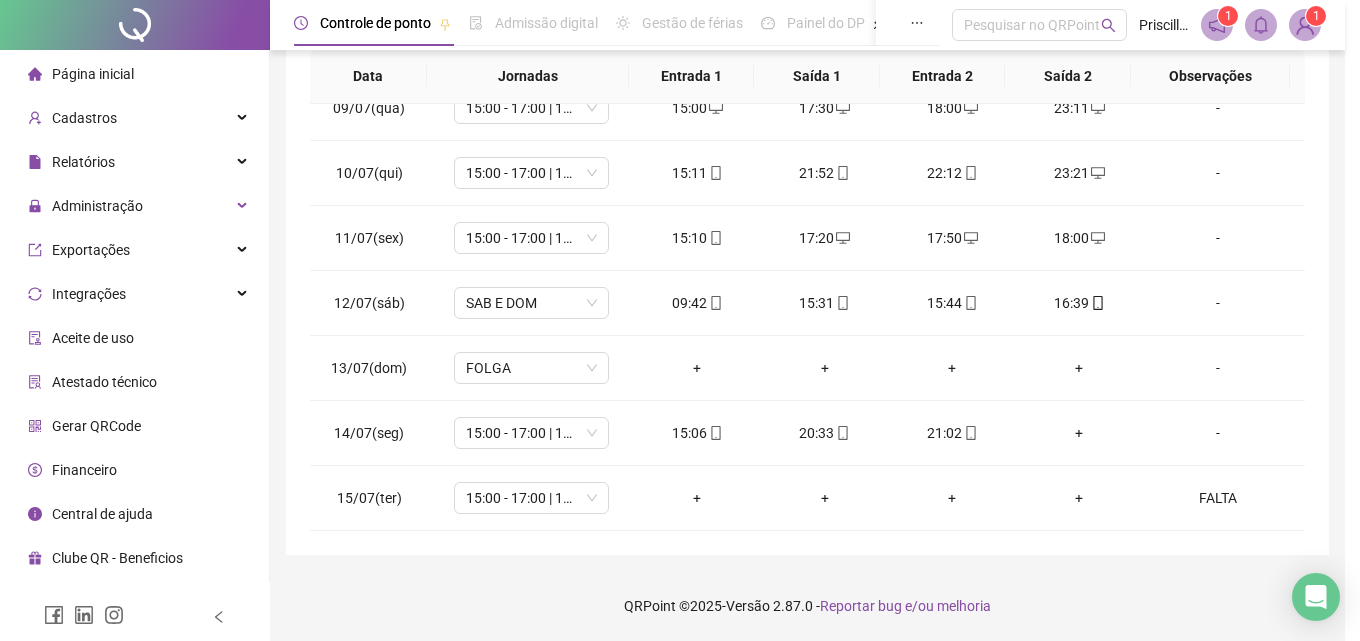 click on "Alterar no dia   [DATE] Observações ***** Desconsiderar intervalo pré-assinalado? Abonar dia? Abonar Período? Horas a abonar ***** Aplicar regime de compensação Cancelar OK" at bounding box center (680, 320) 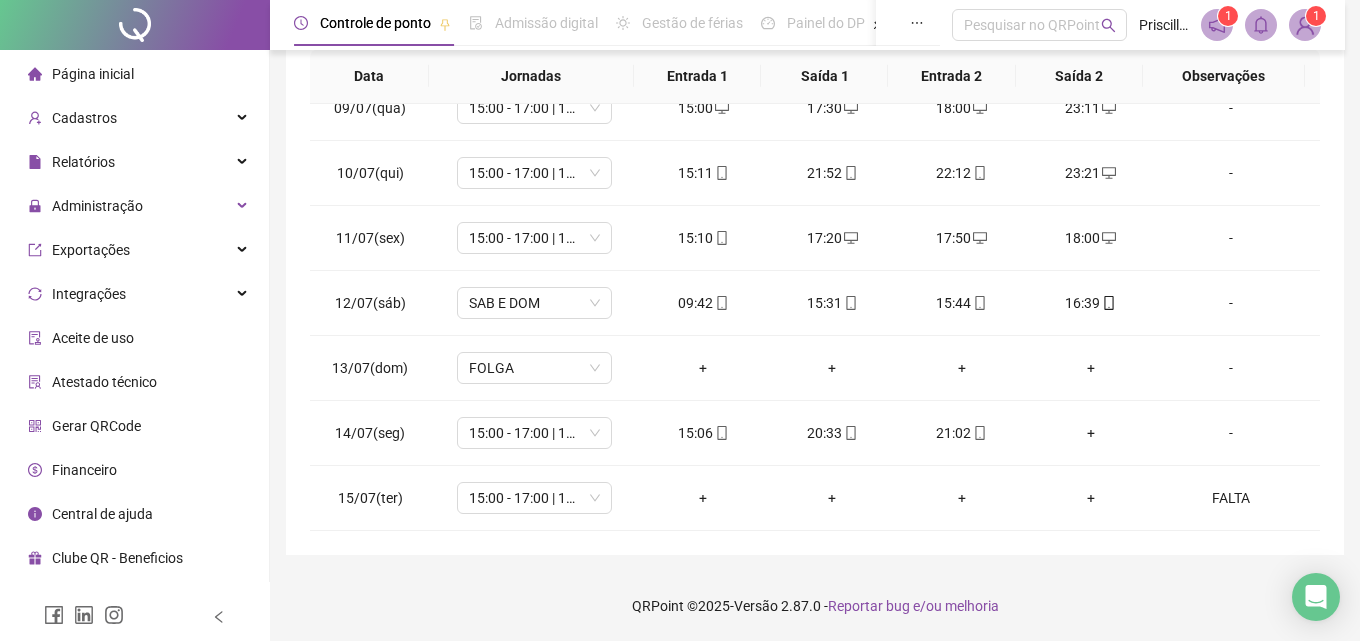 click on "**********" at bounding box center (822, -127) 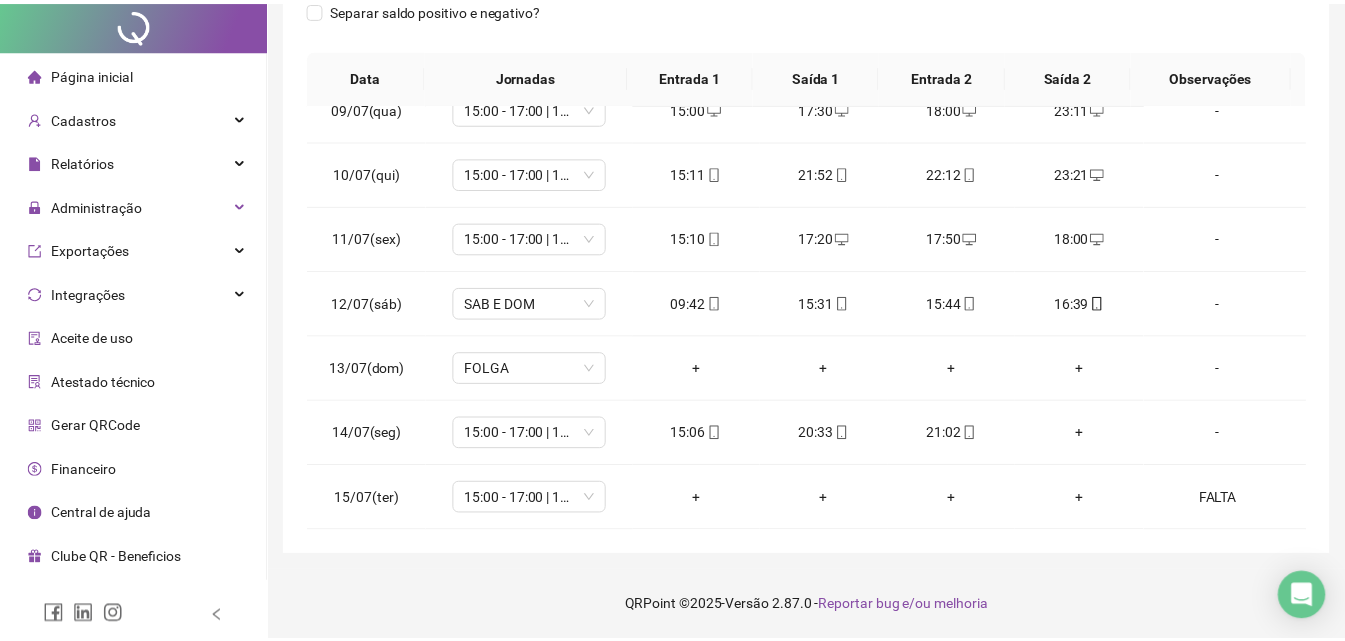 scroll, scrollTop: 0, scrollLeft: 0, axis: both 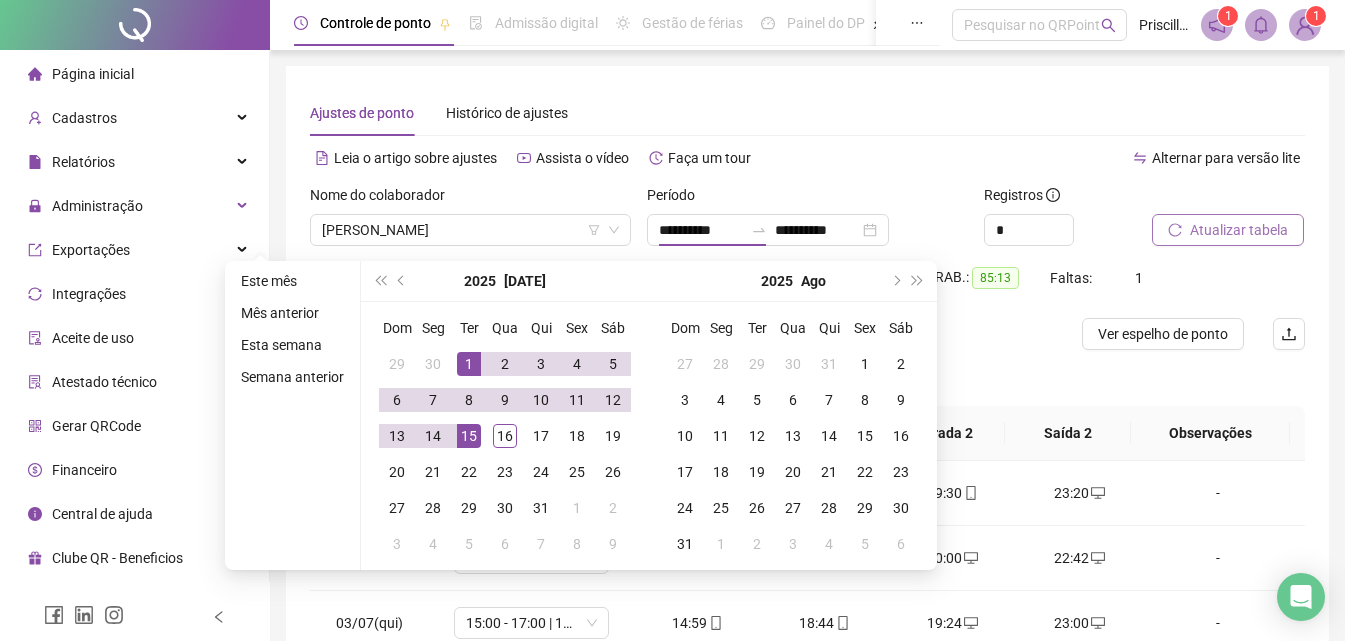 click on "Ajustes de ponto Histórico de ajustes" at bounding box center [807, 113] 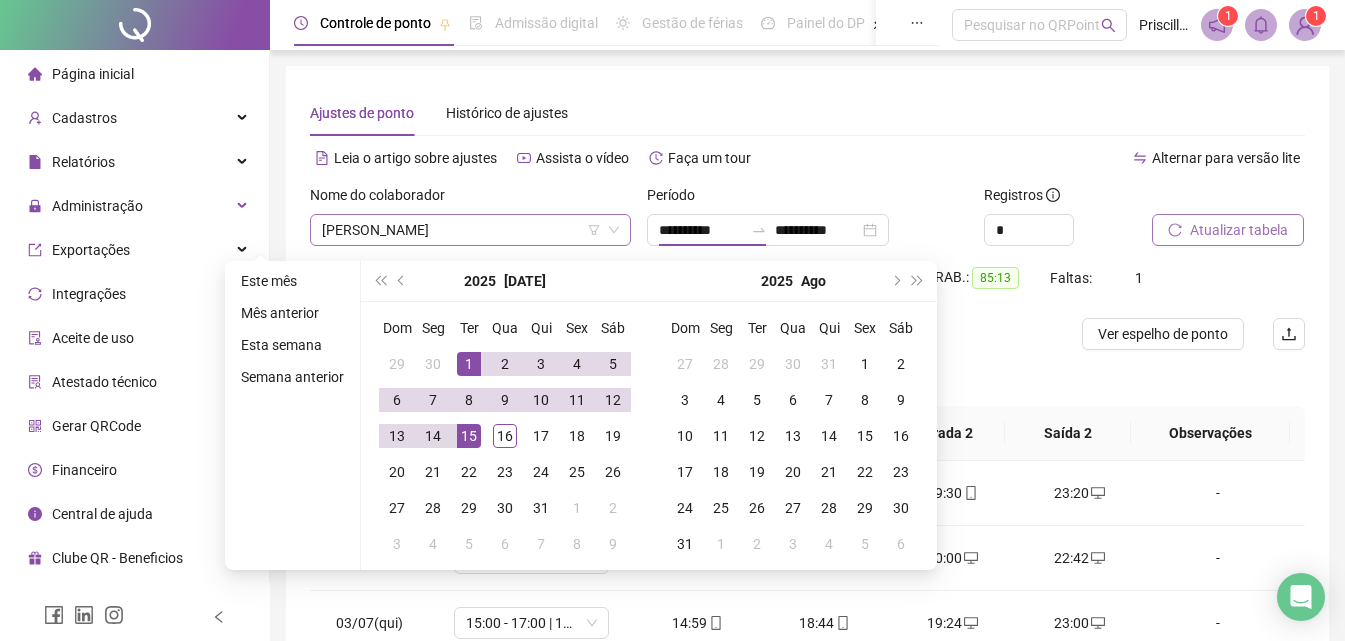 click on "[PERSON_NAME]" at bounding box center [470, 230] 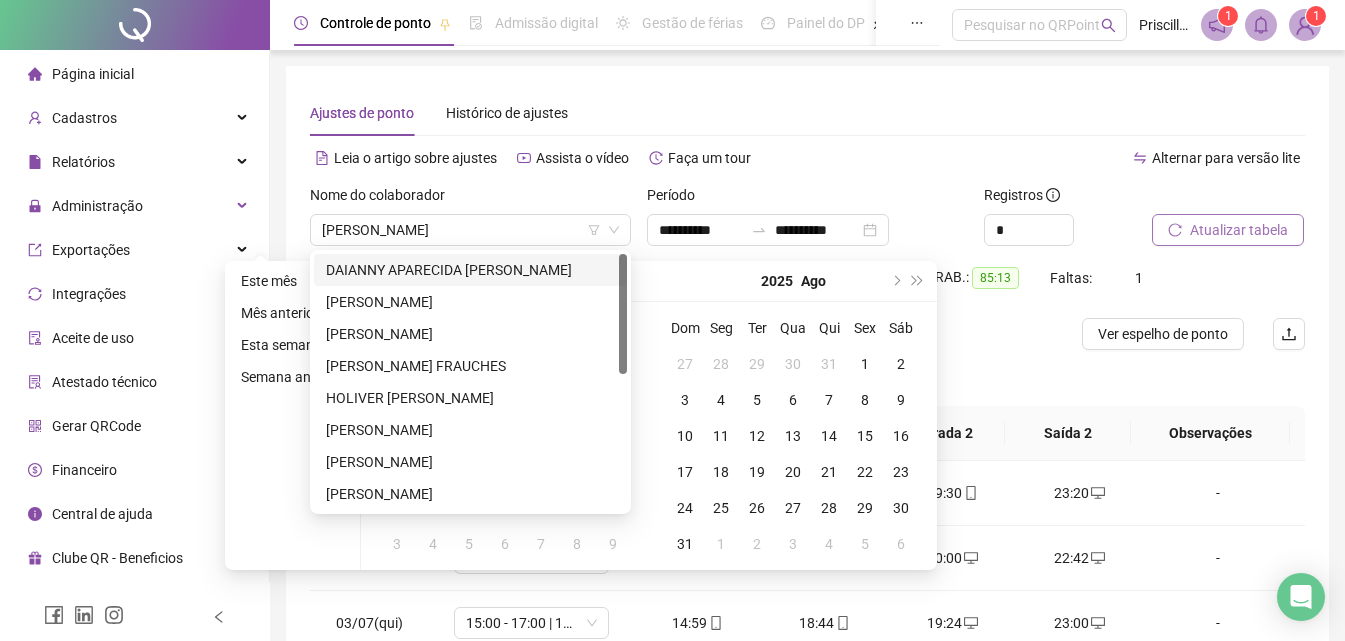 drag, startPoint x: 1298, startPoint y: 256, endPoint x: 731, endPoint y: 0, distance: 622.11334 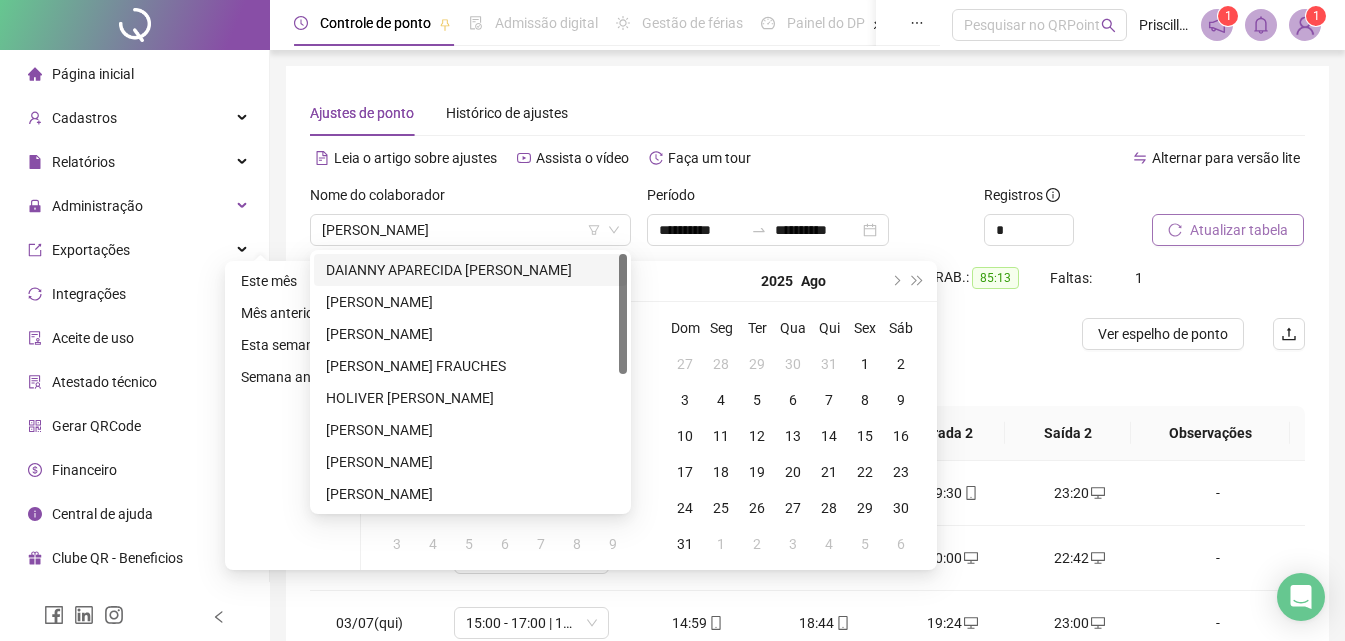 click on "**********" at bounding box center [807, 489] 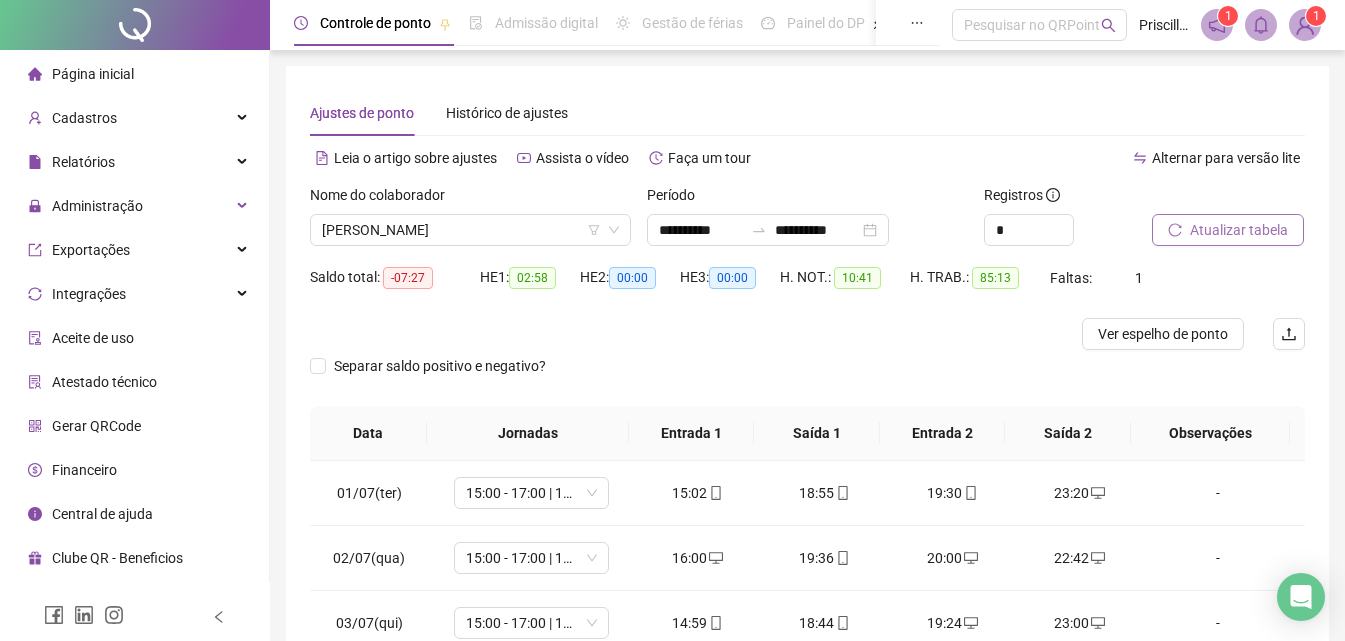 scroll, scrollTop: 548, scrollLeft: 0, axis: vertical 